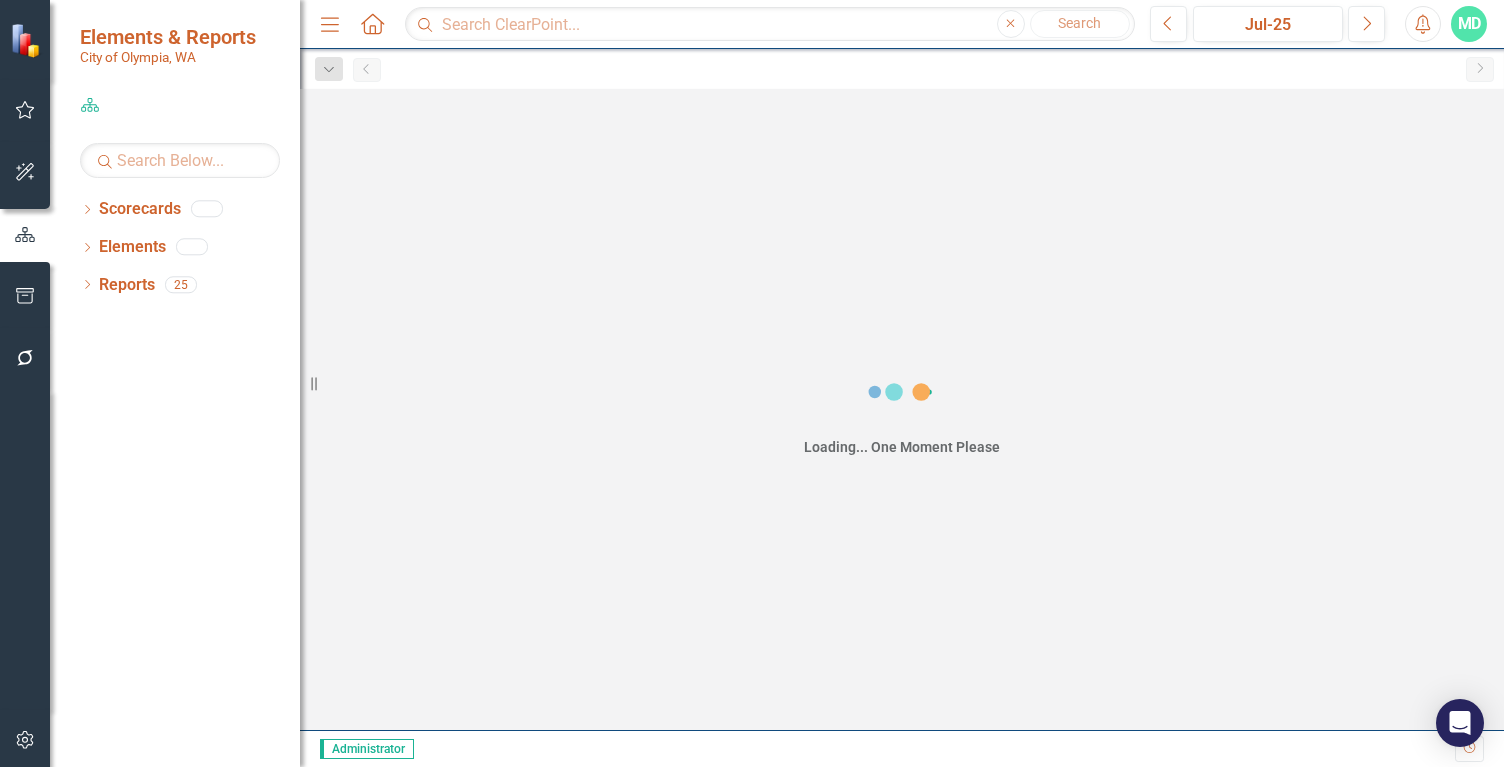 scroll, scrollTop: 0, scrollLeft: 0, axis: both 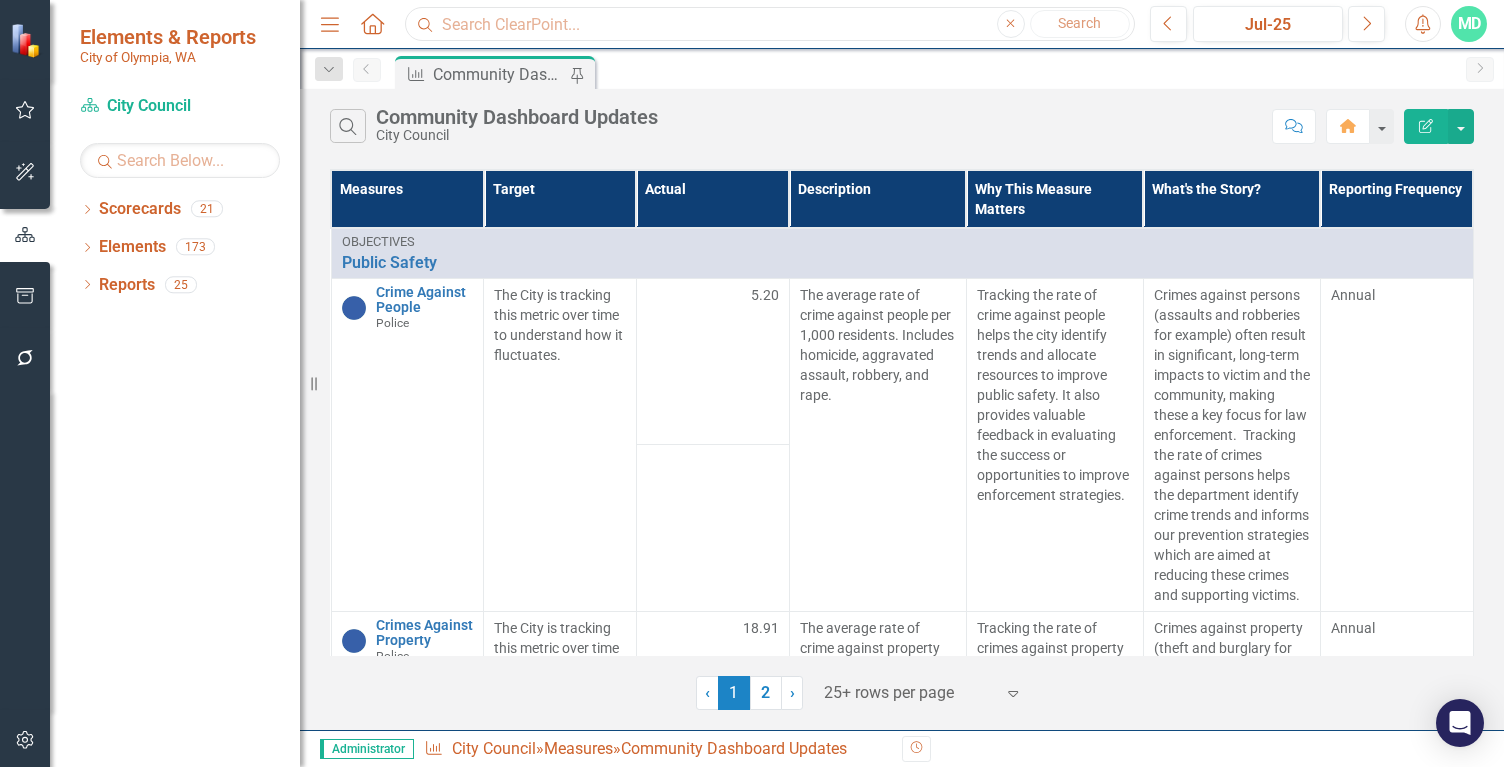 click at bounding box center (770, 24) 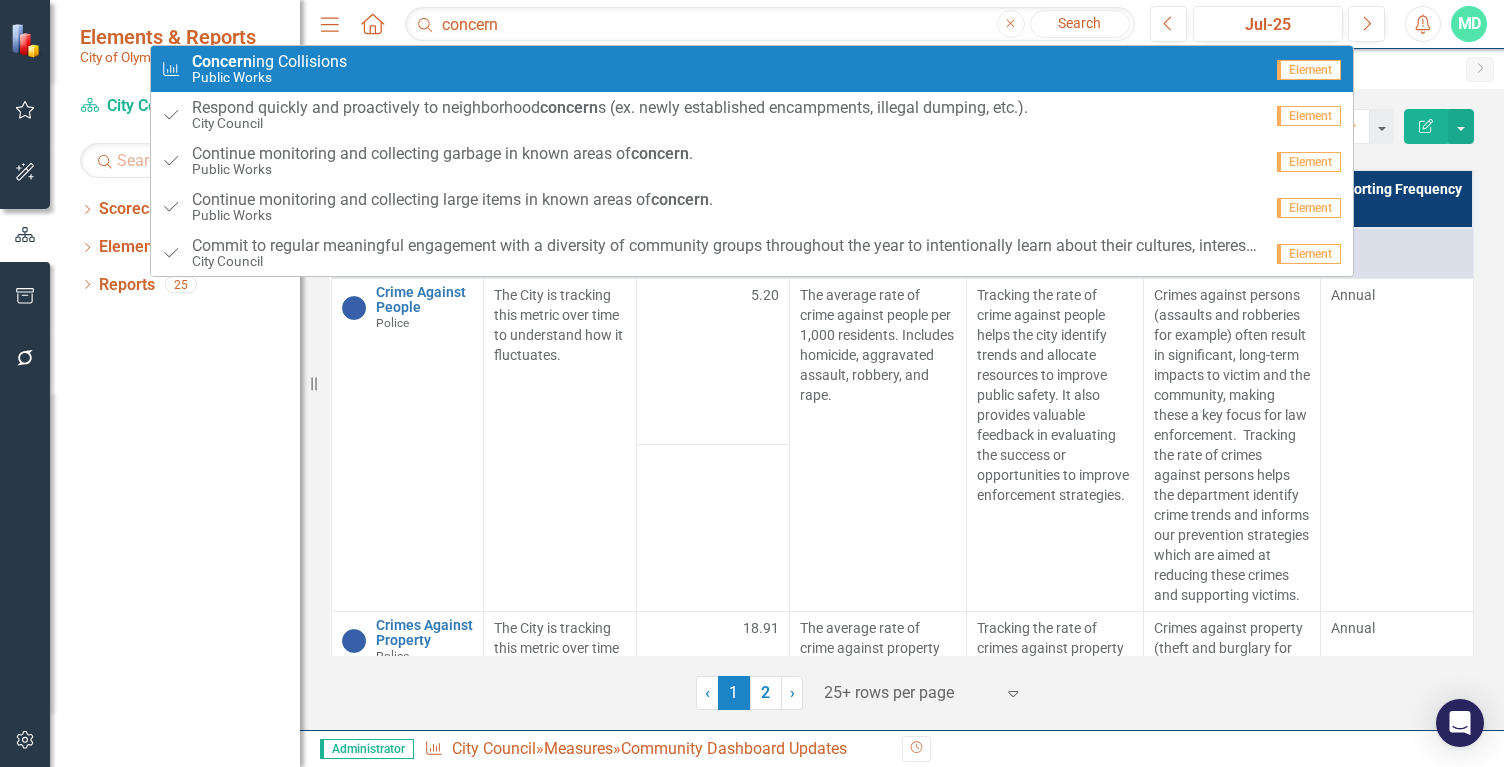 click on "Measure Concern ing Collisions Public Works" at bounding box center (711, 69) 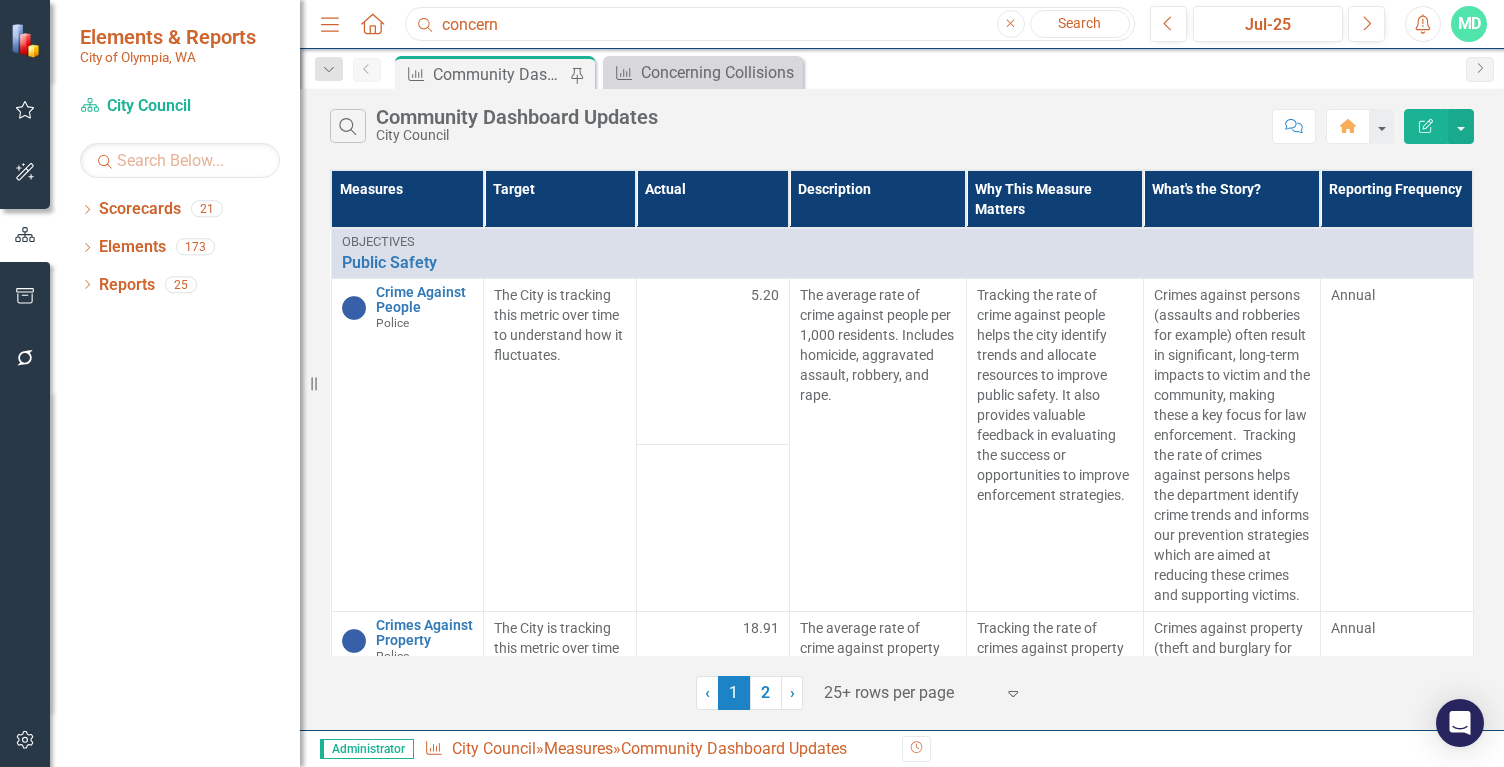 click on "concern" at bounding box center (770, 24) 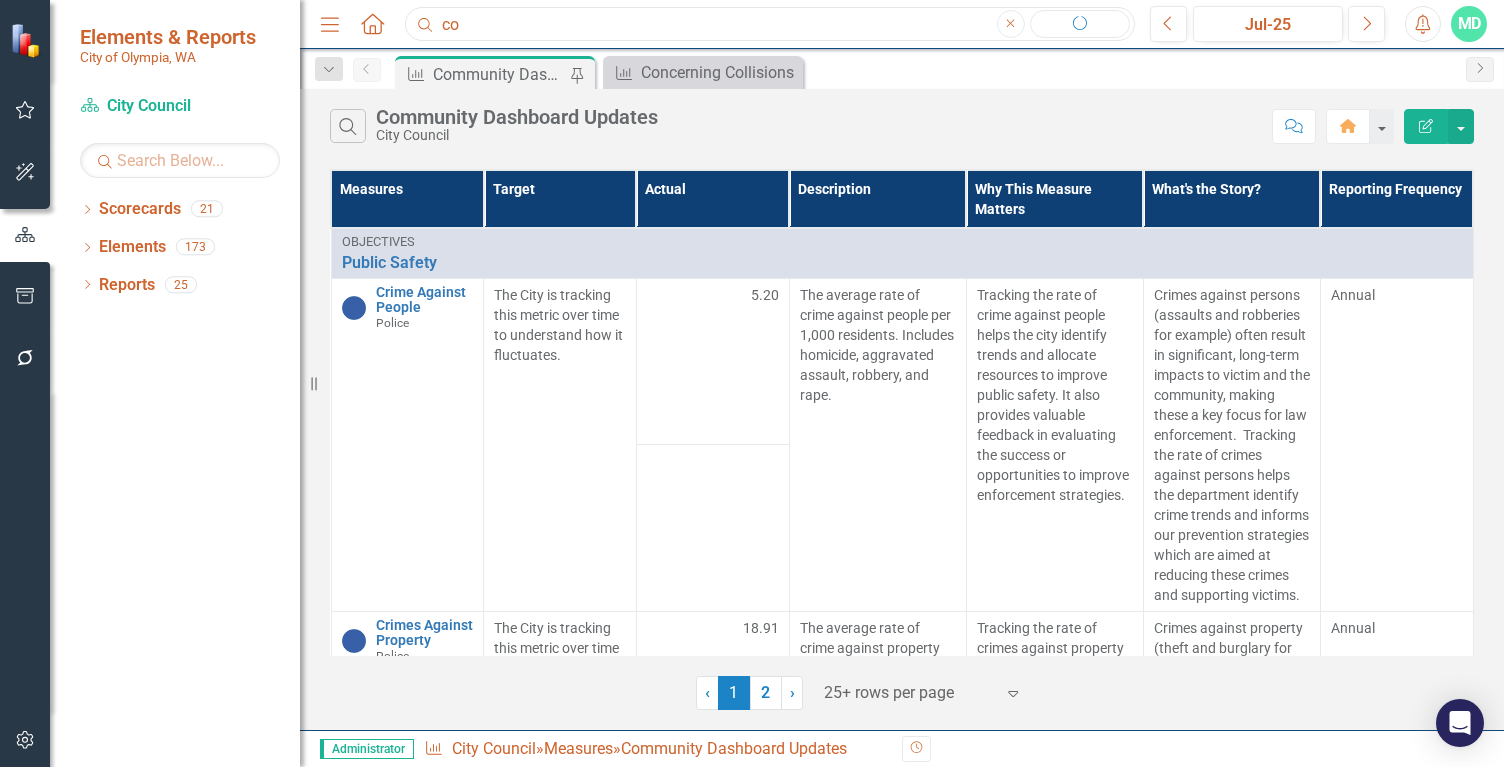 type on "c" 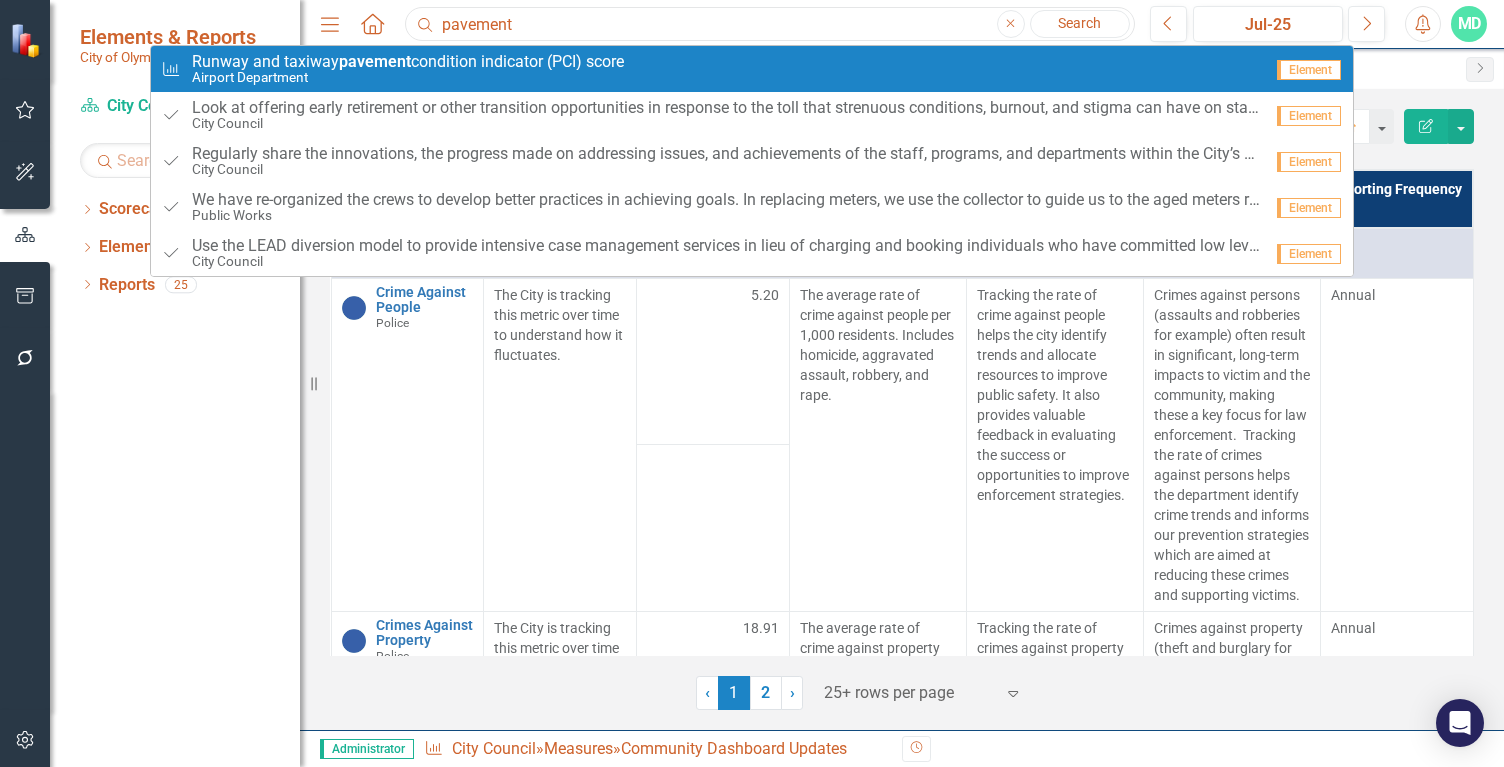 click on "pavement" at bounding box center (770, 24) 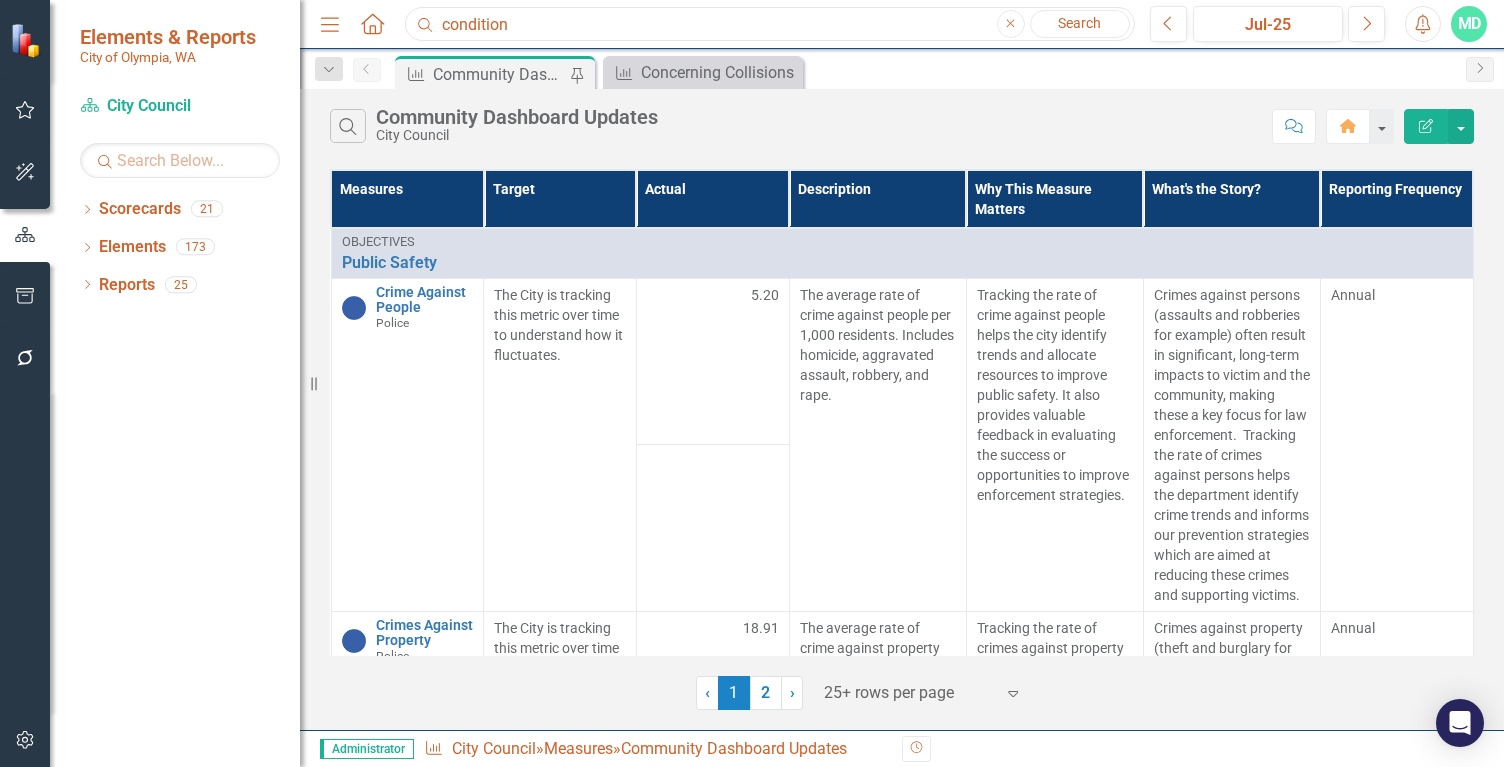 type on "condition" 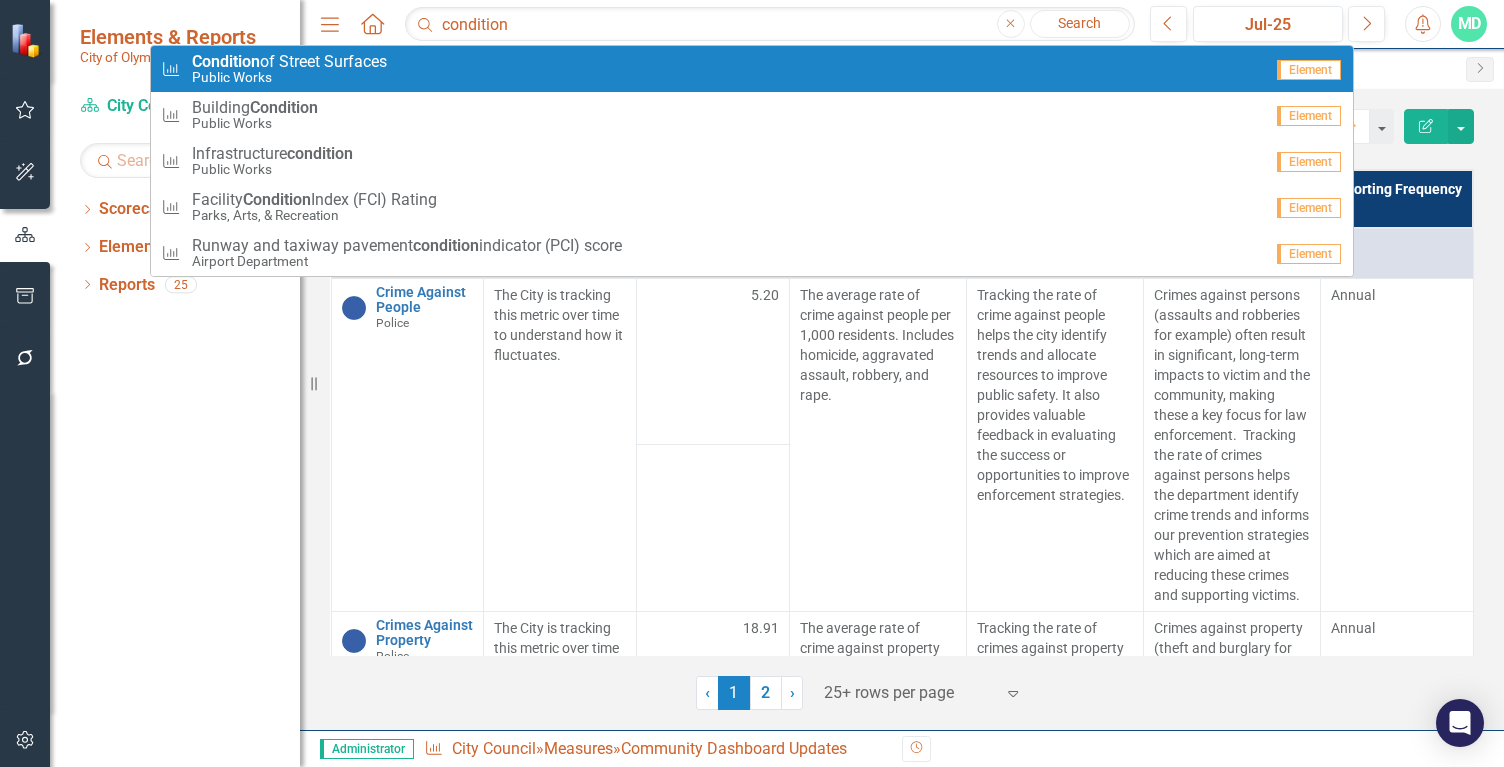 click on "Condition  of Street Surfaces" at bounding box center [289, 62] 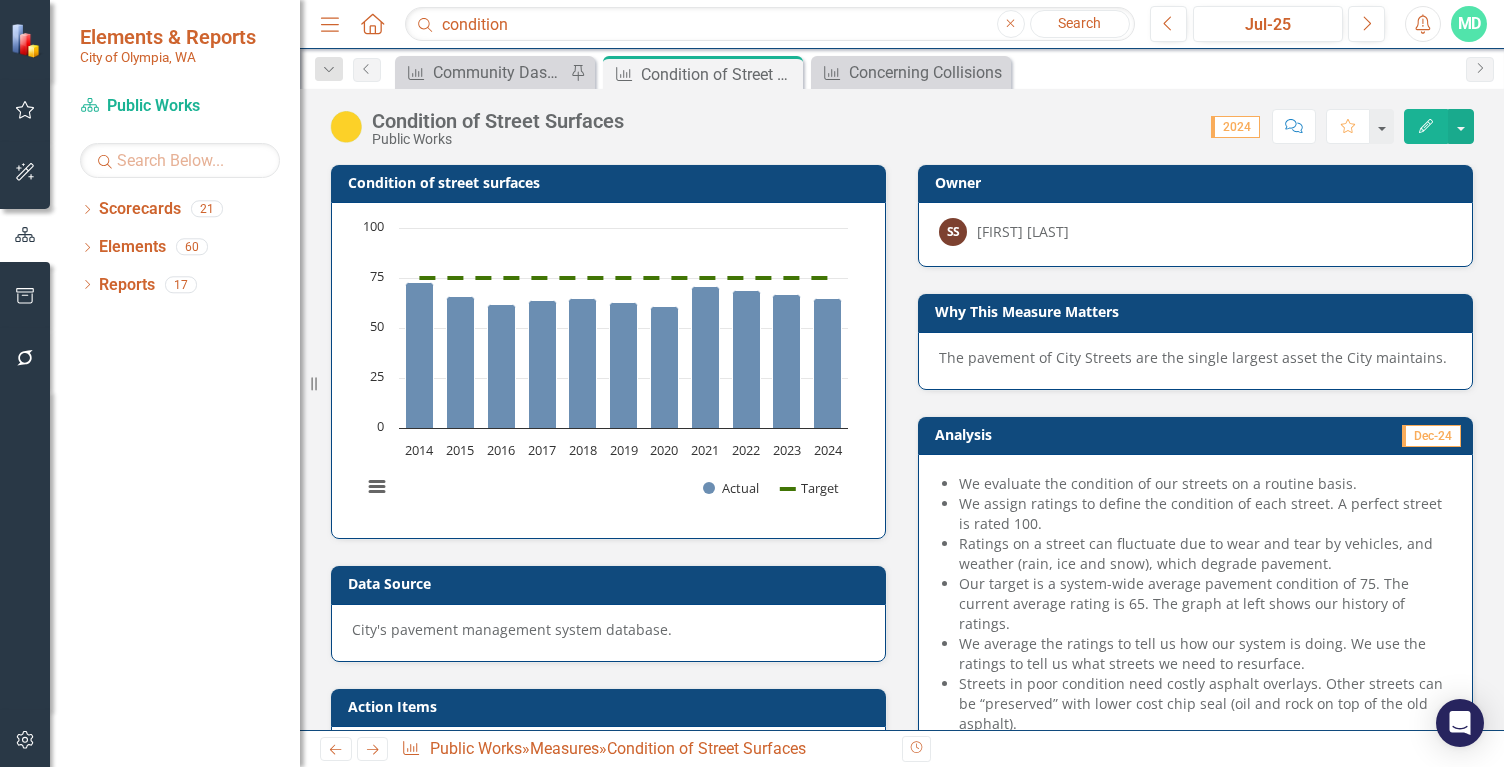 click 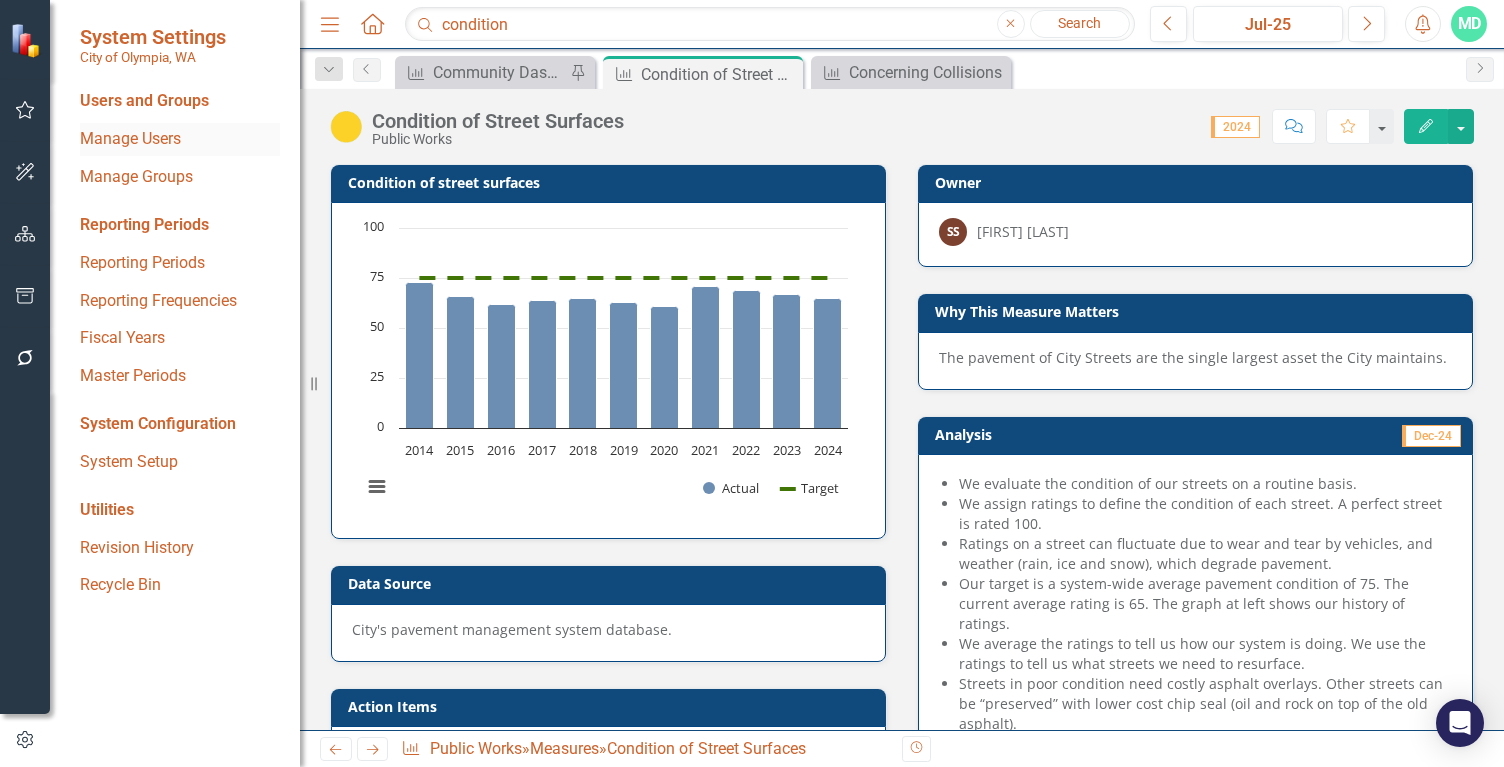 click on "Manage Users" at bounding box center [180, 139] 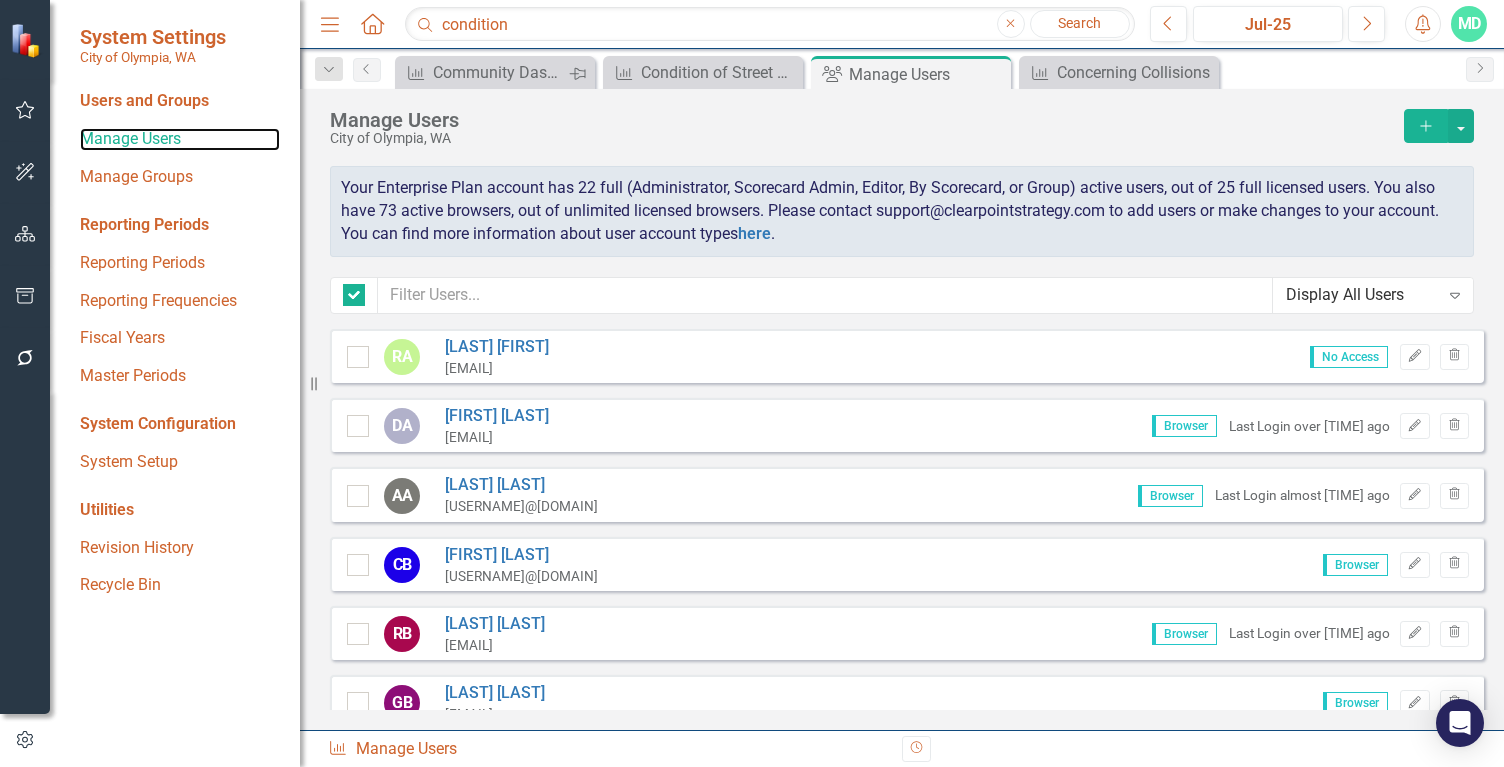 checkbox on "false" 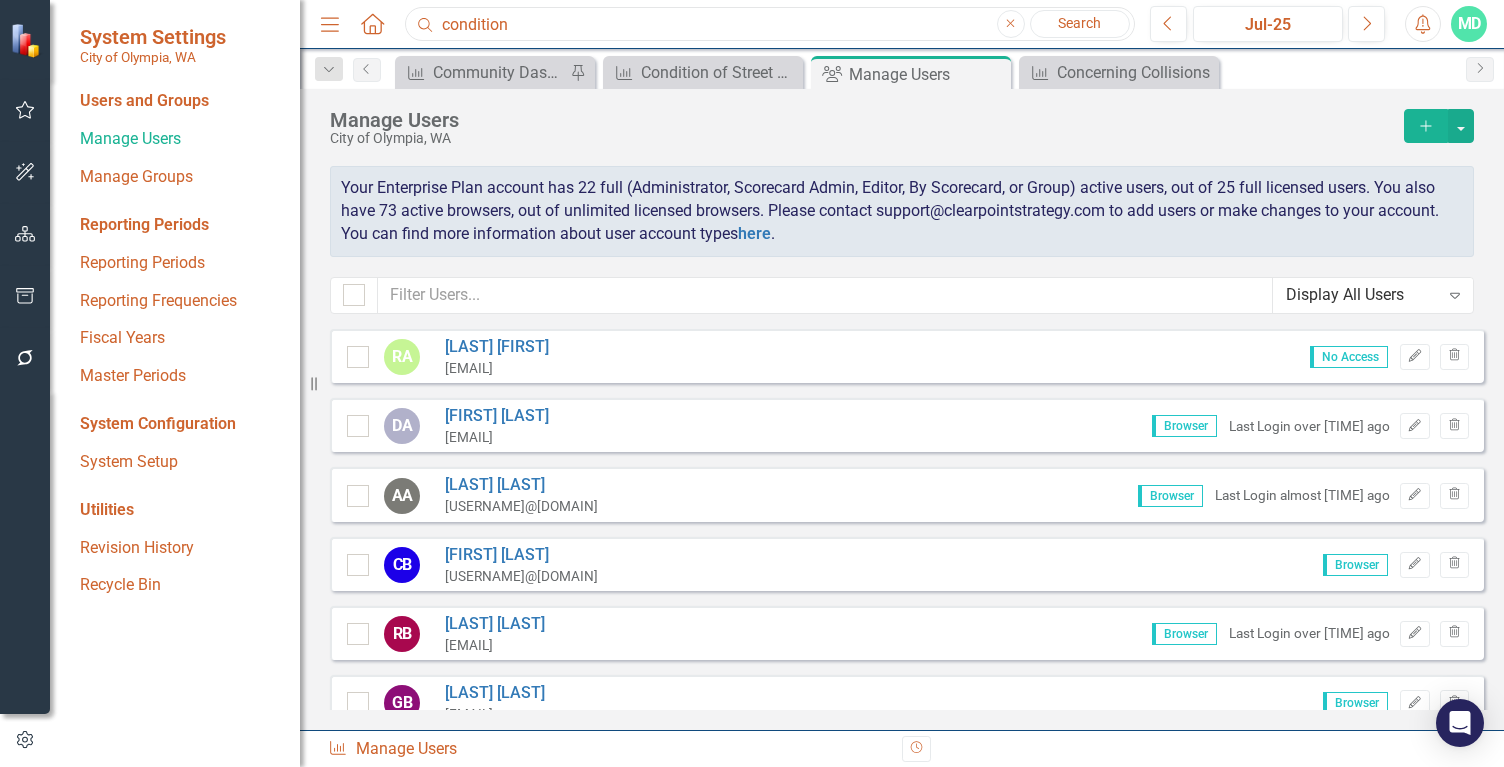 click on "condition" at bounding box center [770, 24] 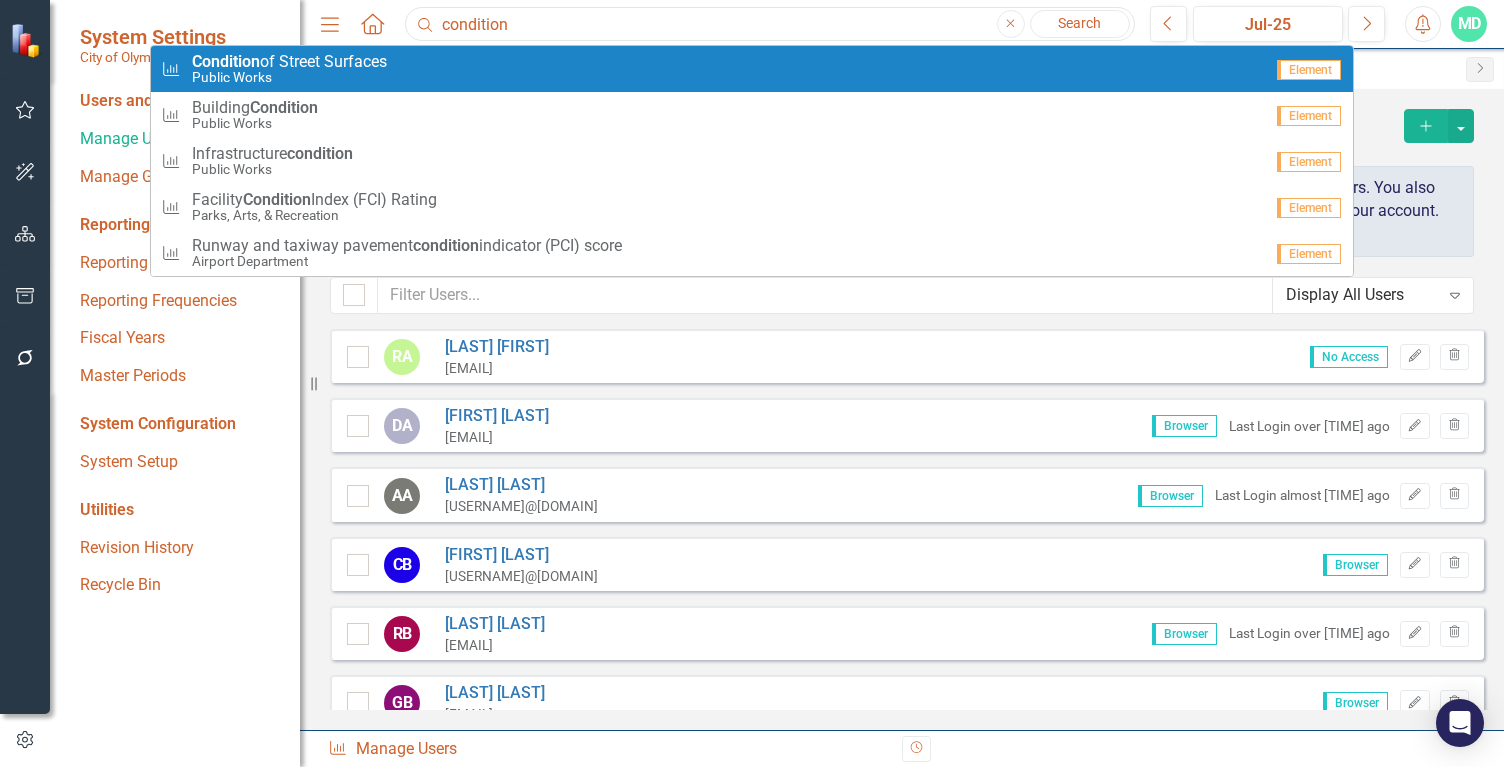 click on "condition" at bounding box center (770, 24) 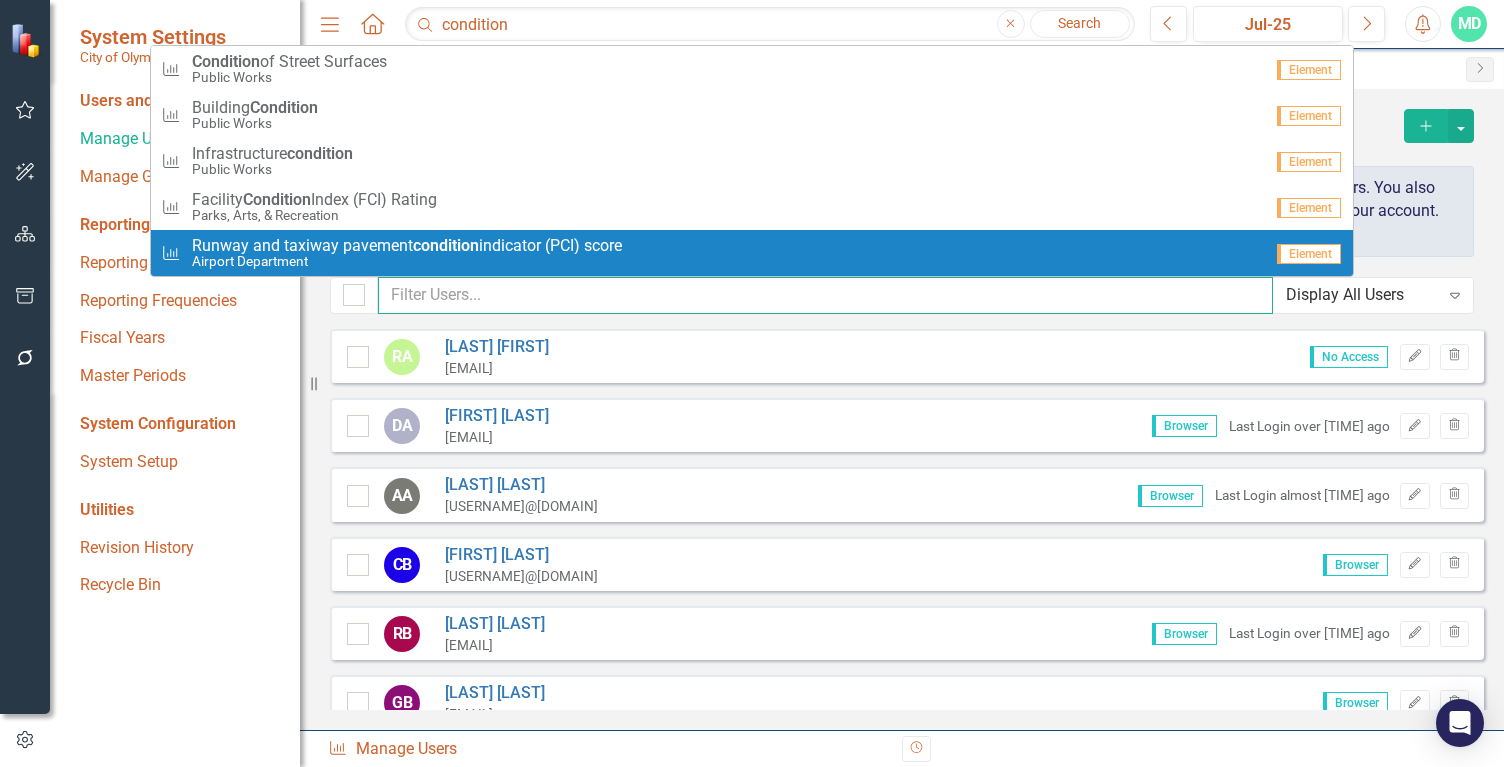 click at bounding box center (825, 295) 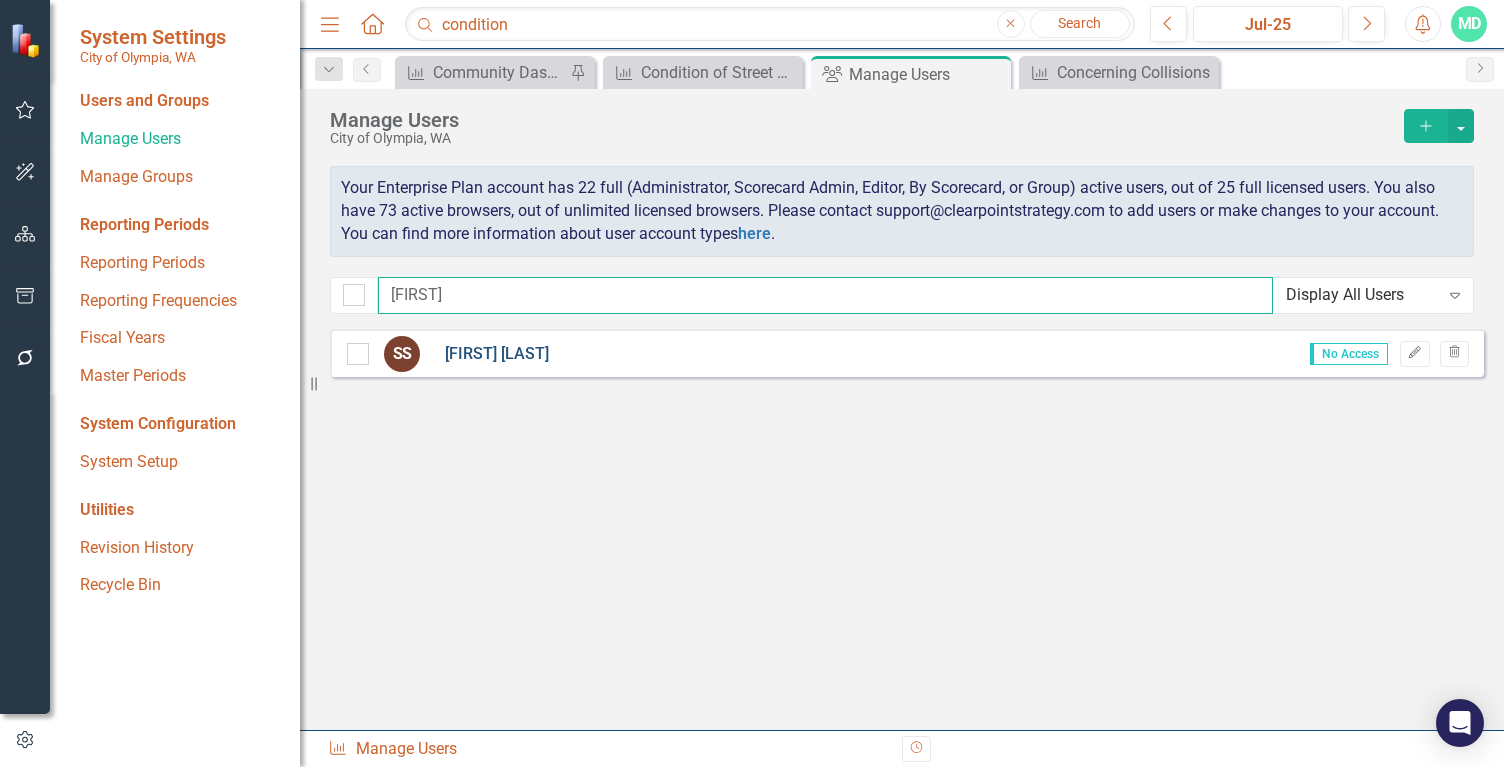 type on "[FIRST]" 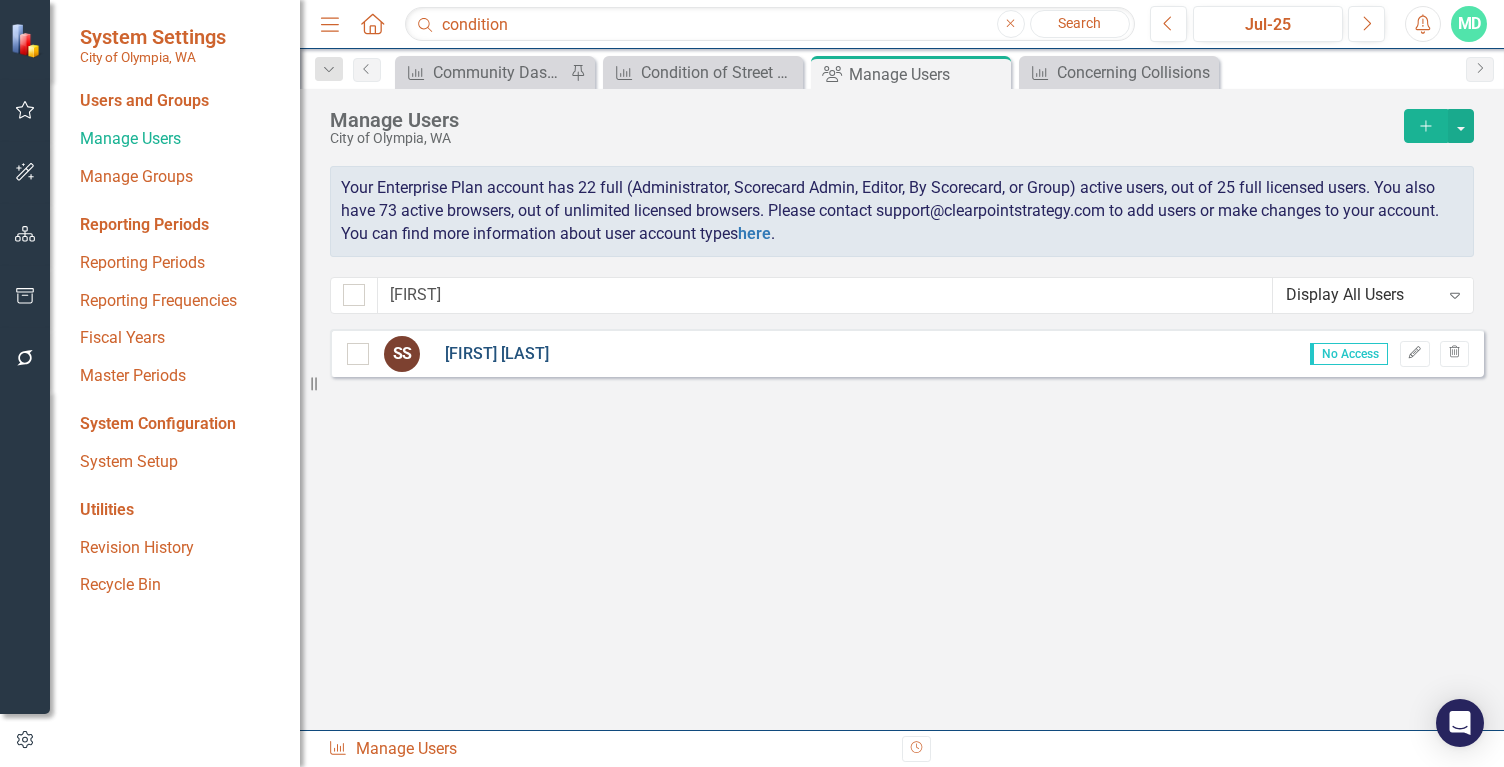 click on "[FIRST]   [LAST]" at bounding box center [497, 354] 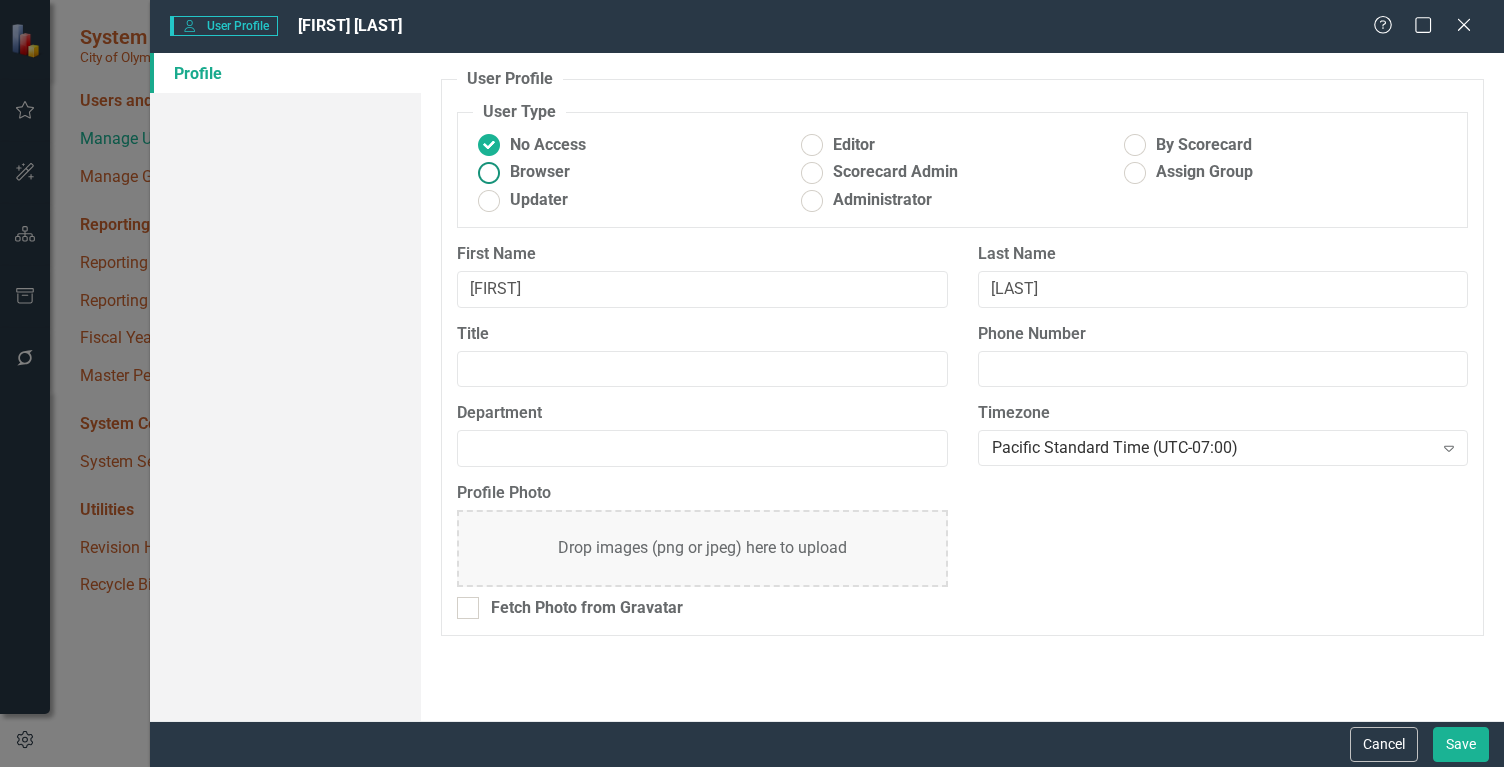 click at bounding box center [489, 172] 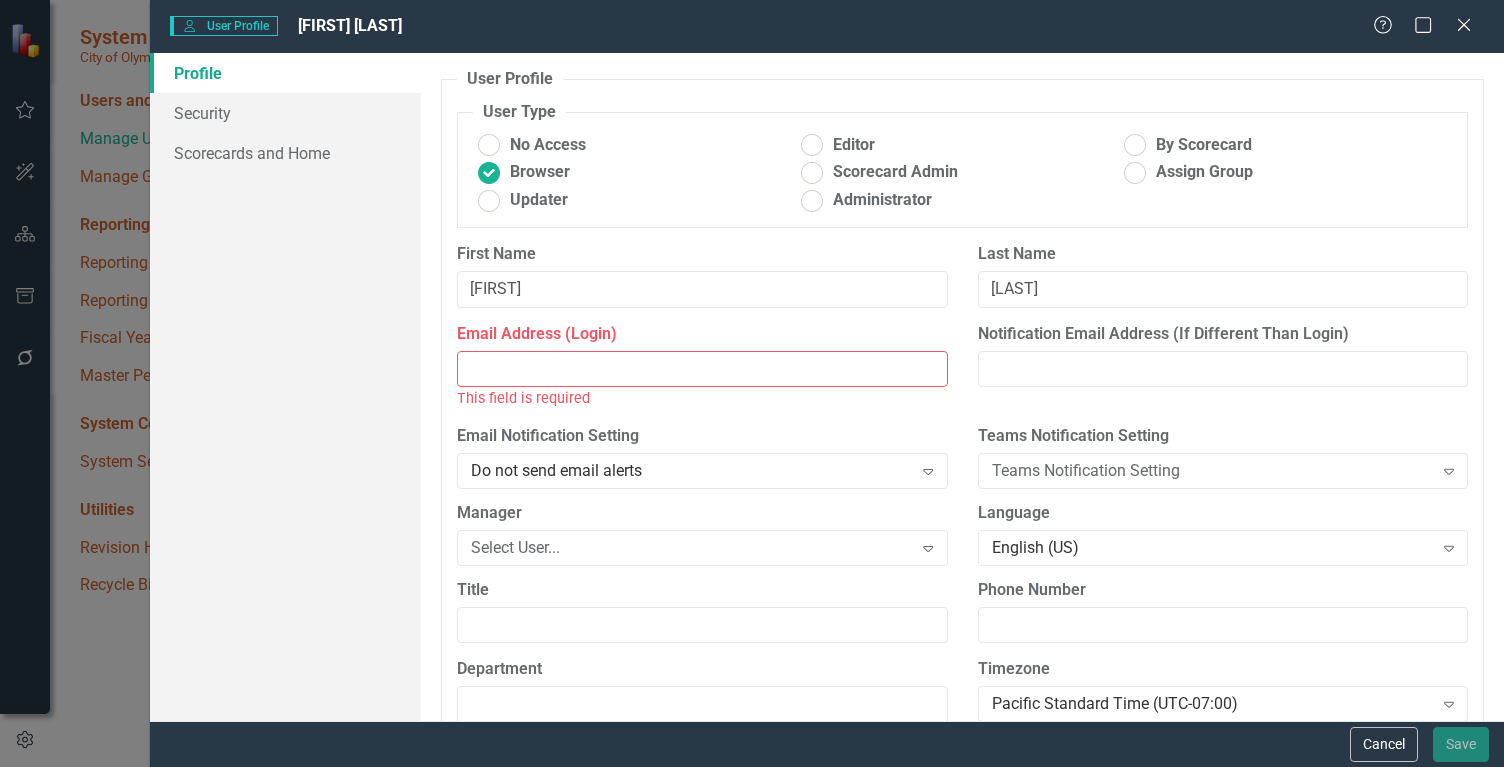 click on "Email Address (Login)" at bounding box center (702, 369) 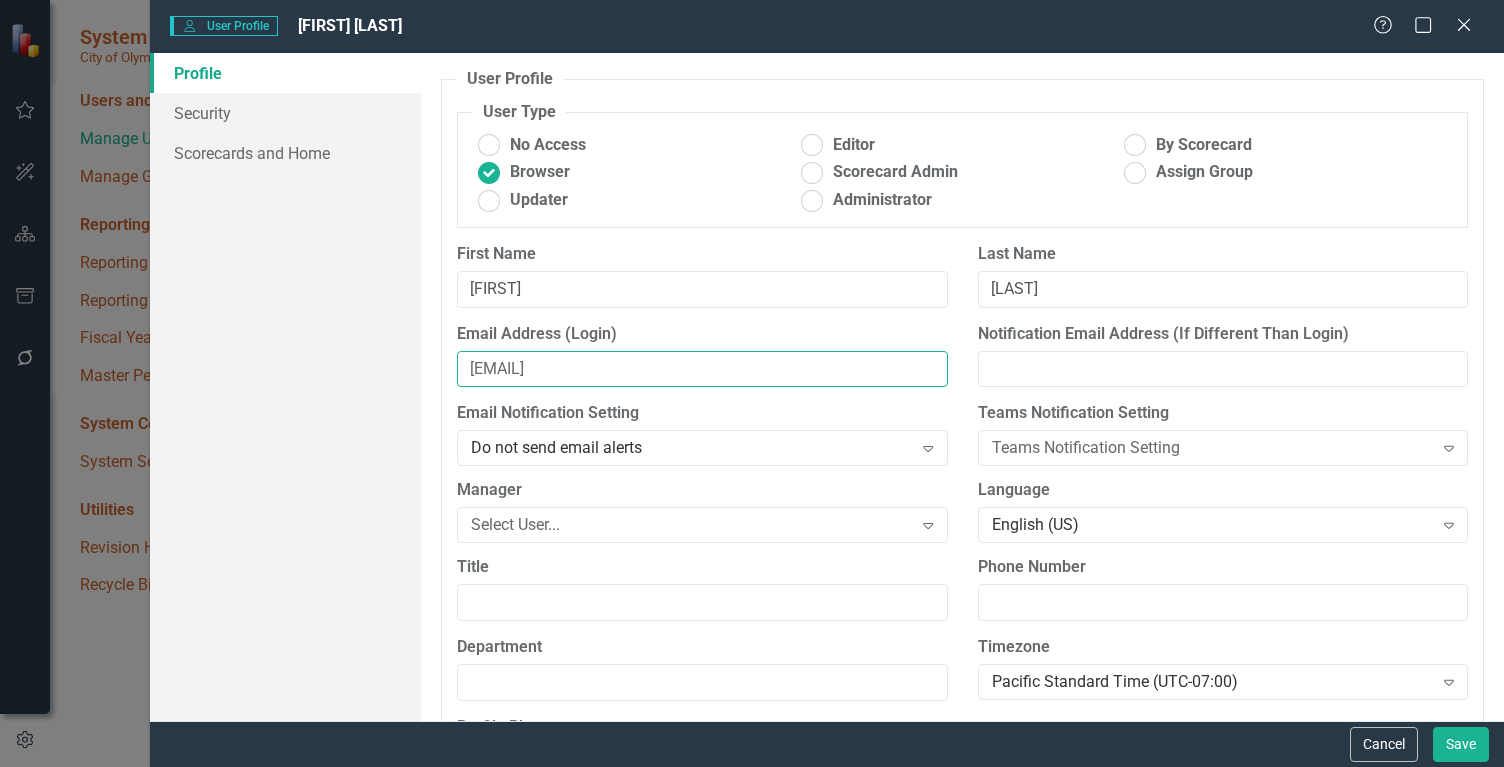 type on "[EMAIL]" 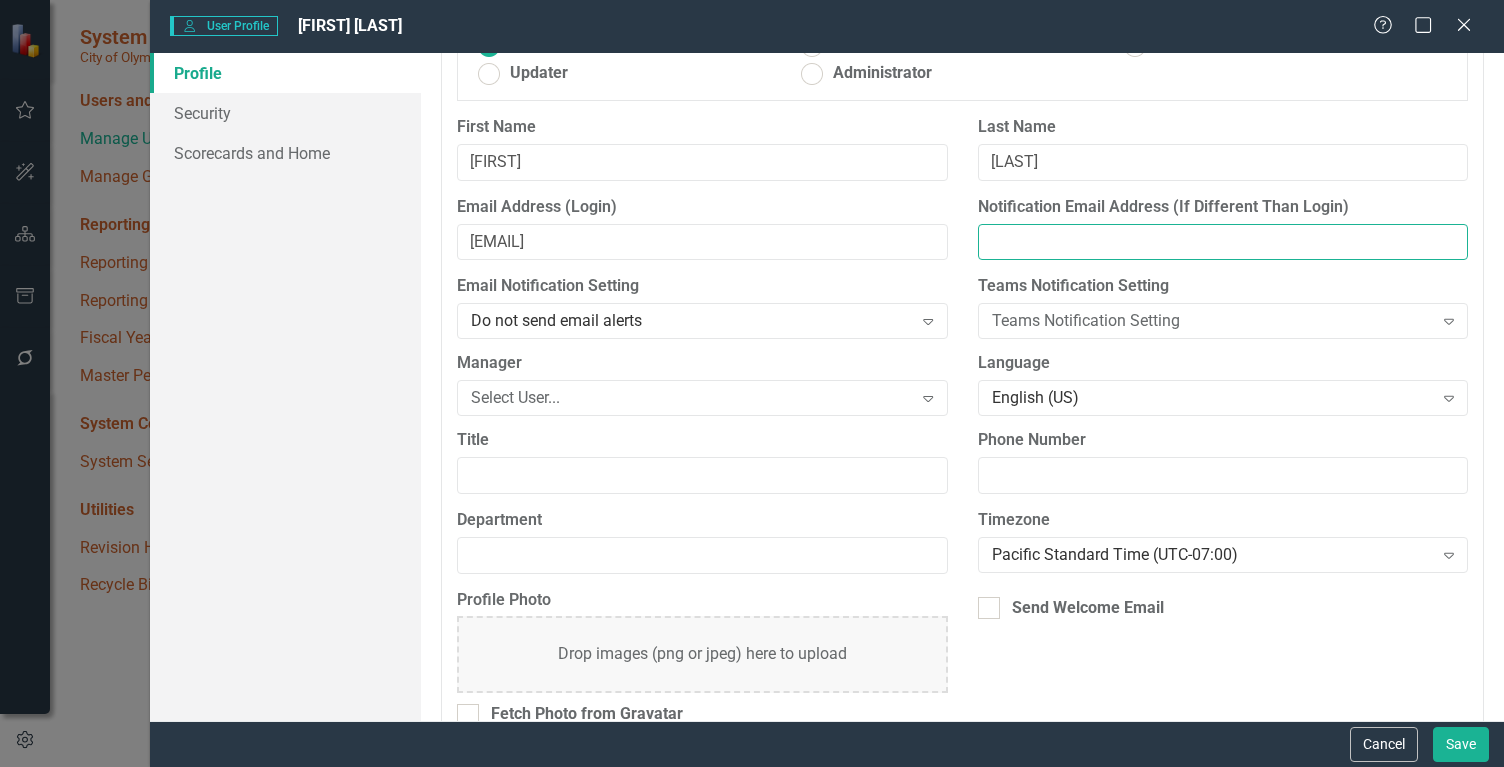 scroll, scrollTop: 144, scrollLeft: 0, axis: vertical 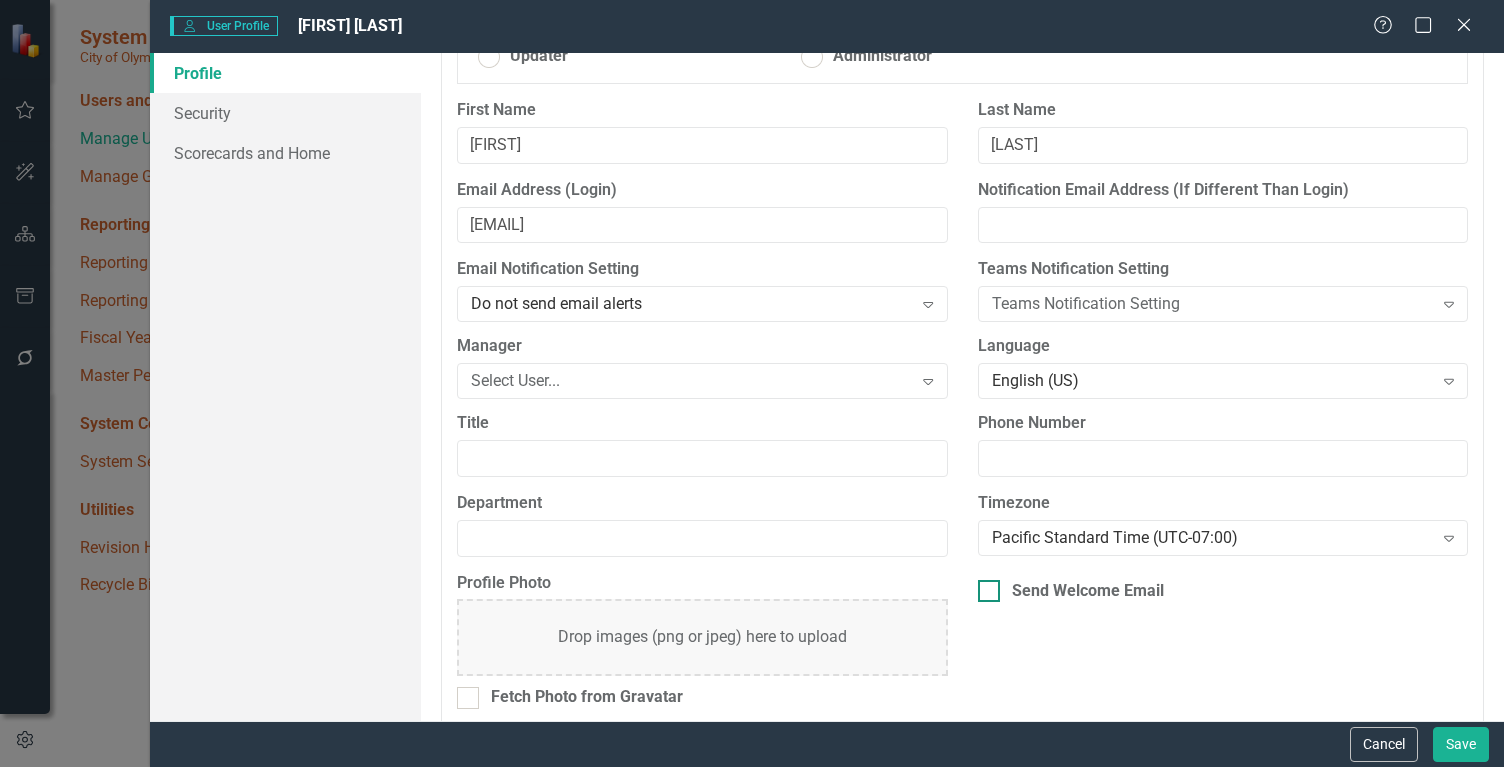 click on "Send Welcome Email" at bounding box center [984, 586] 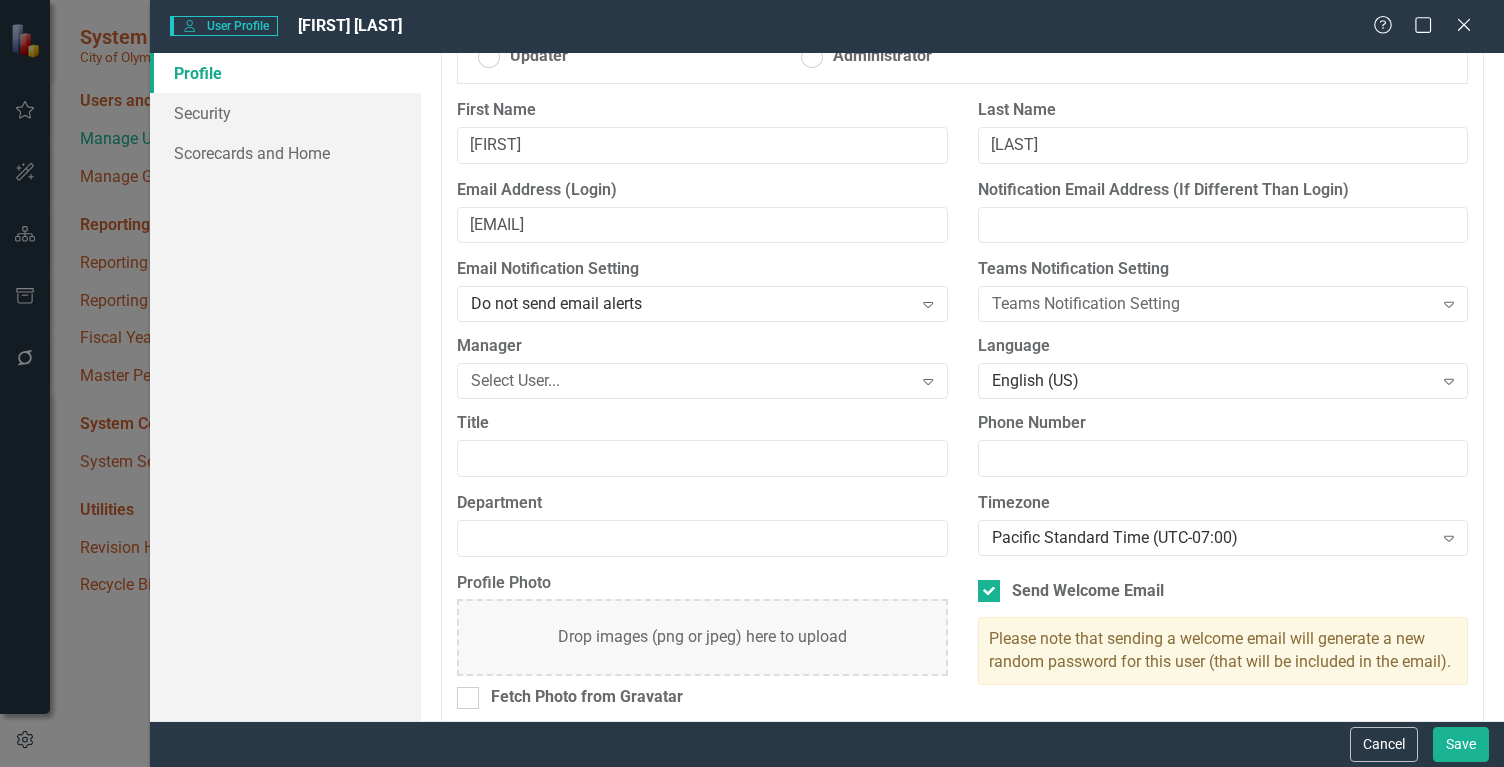 scroll, scrollTop: 164, scrollLeft: 0, axis: vertical 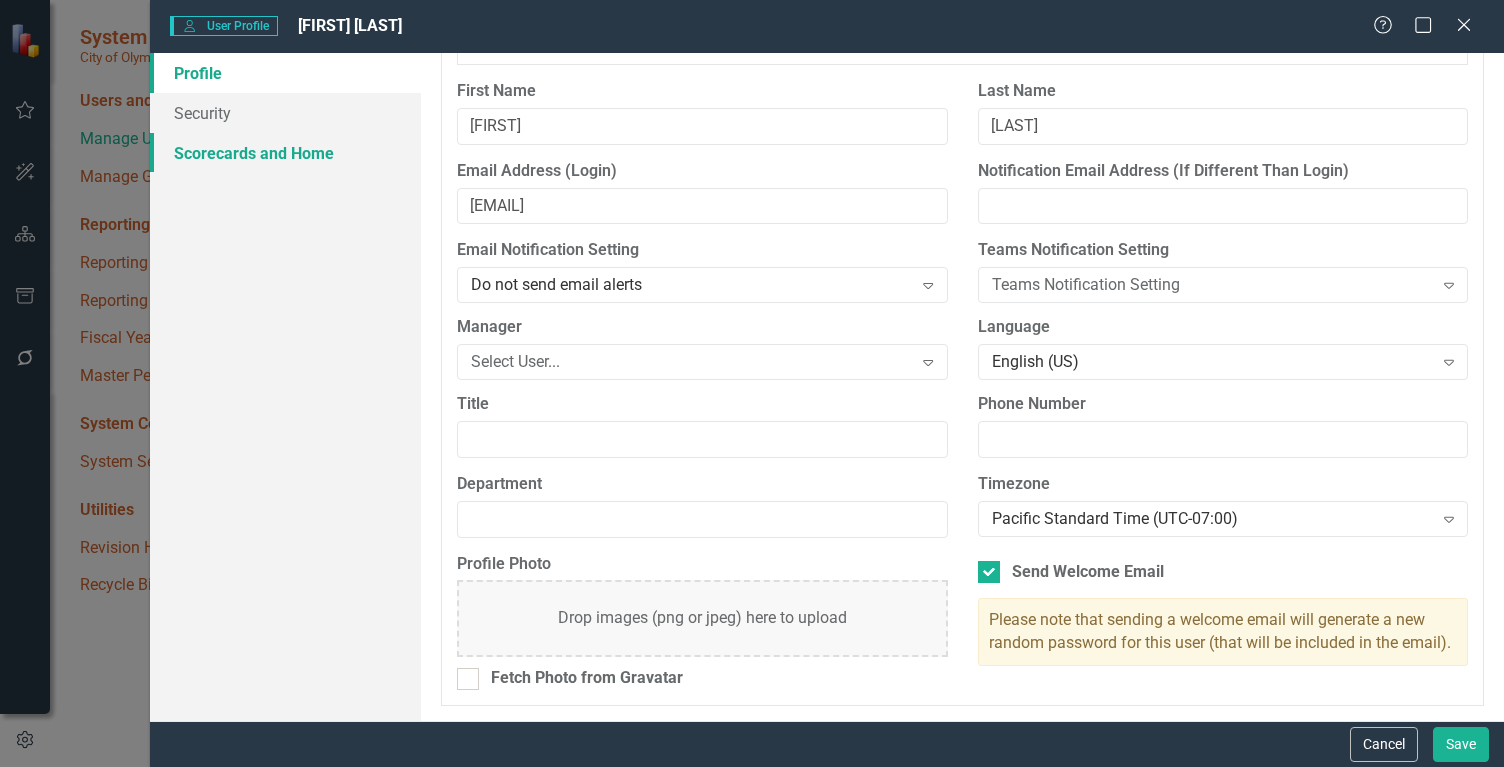 click on "Scorecards and Home" at bounding box center (285, 153) 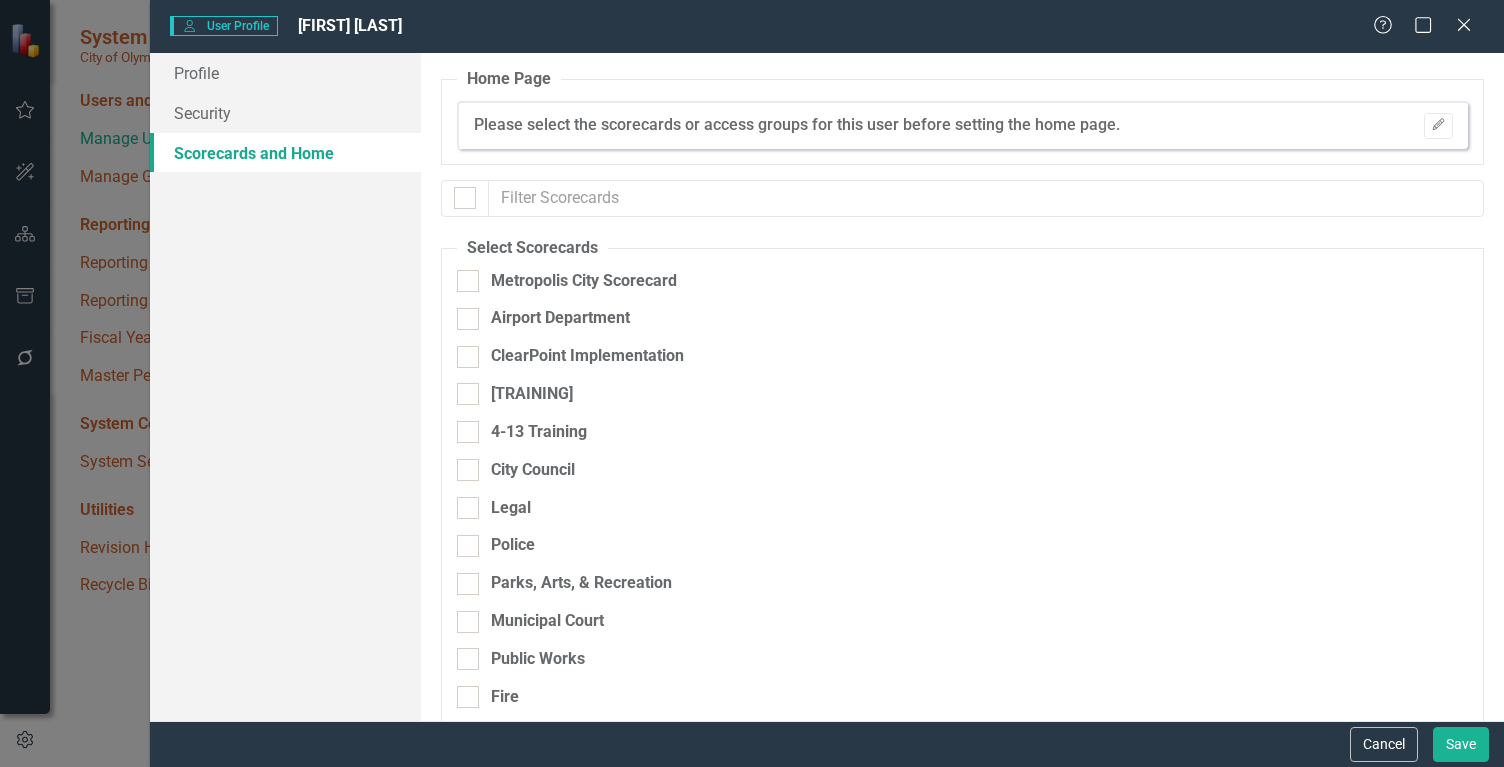 click on "Please select the scorecards or access groups for this user before setting the home page." at bounding box center (797, 125) 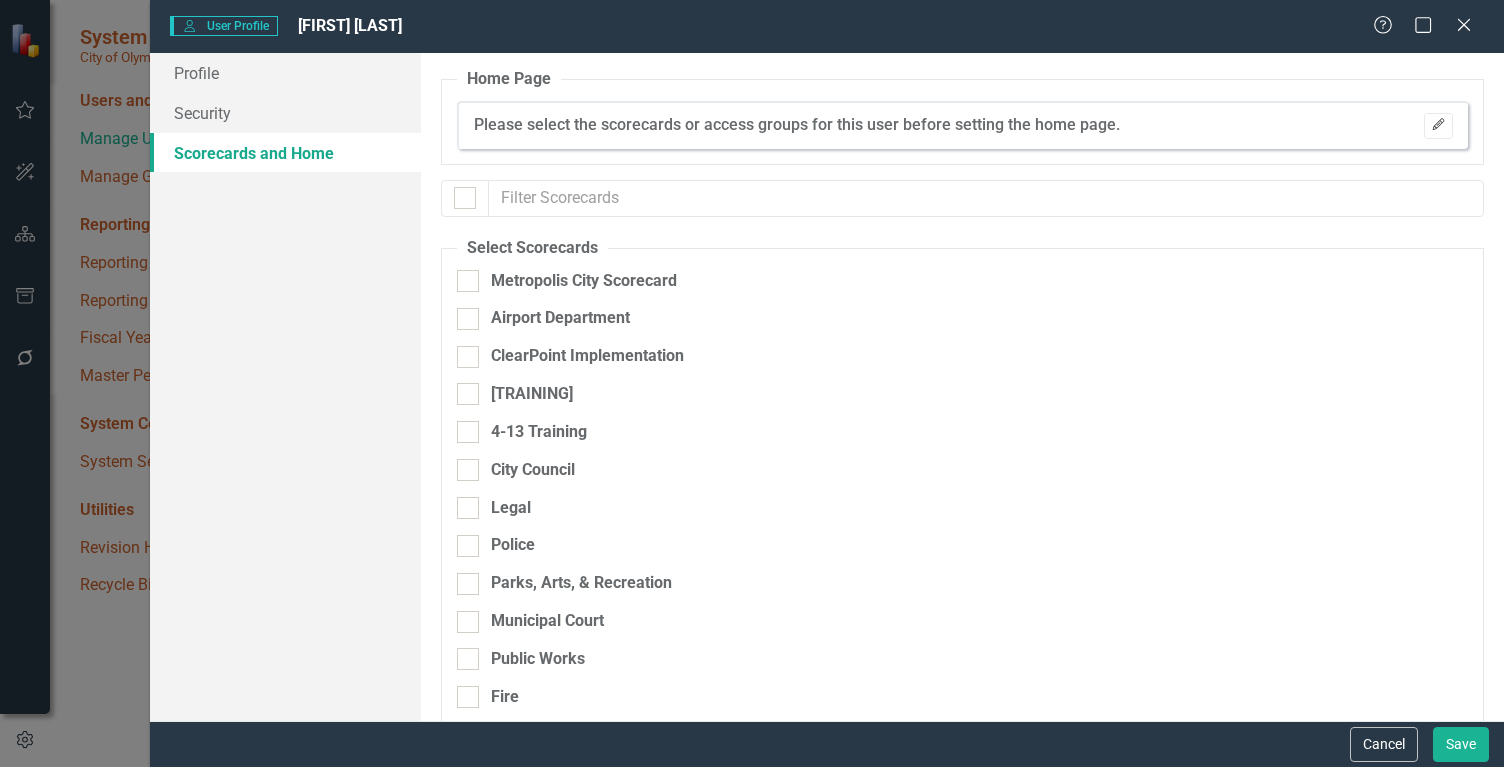 click on "Edit" 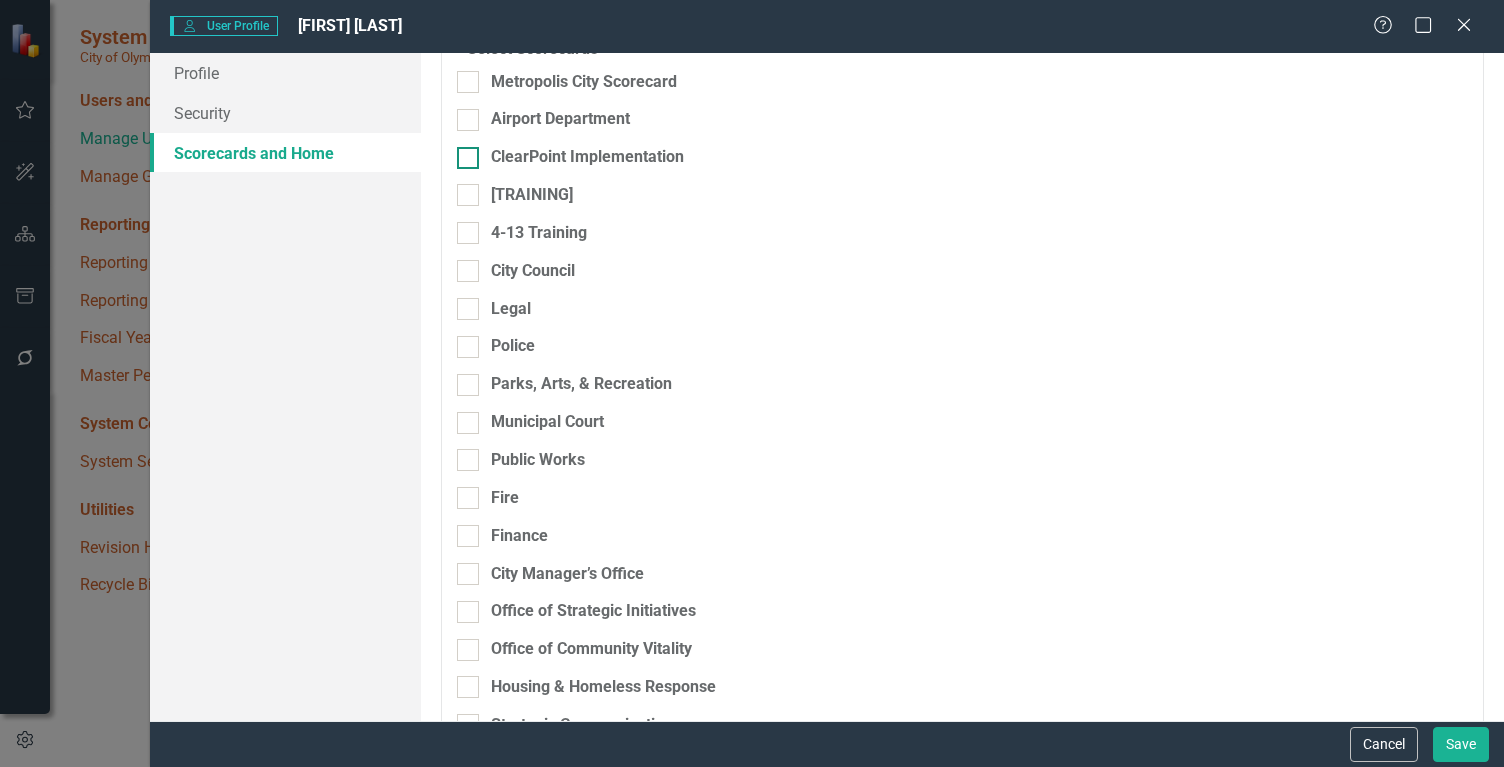 scroll, scrollTop: 202, scrollLeft: 0, axis: vertical 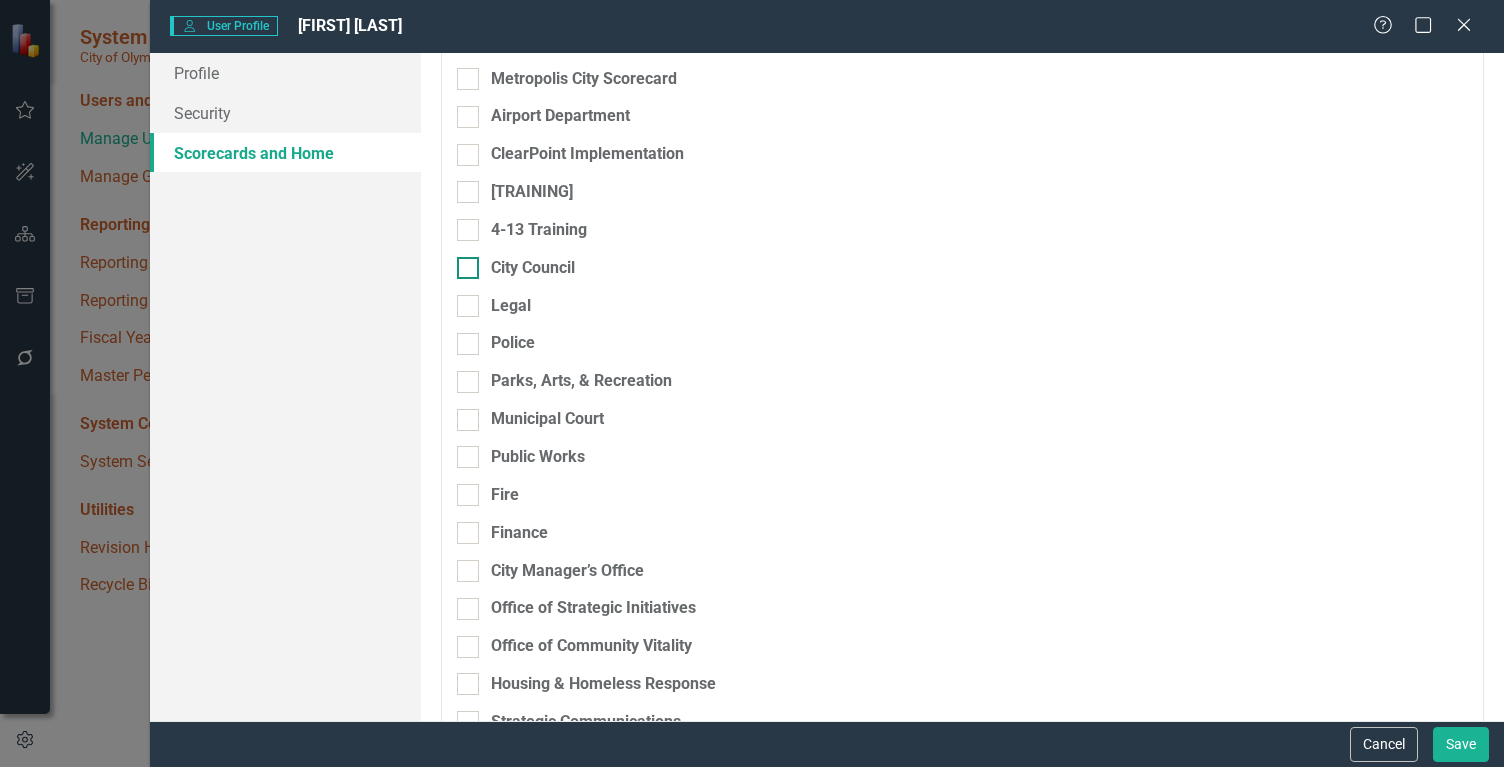 click at bounding box center (468, 268) 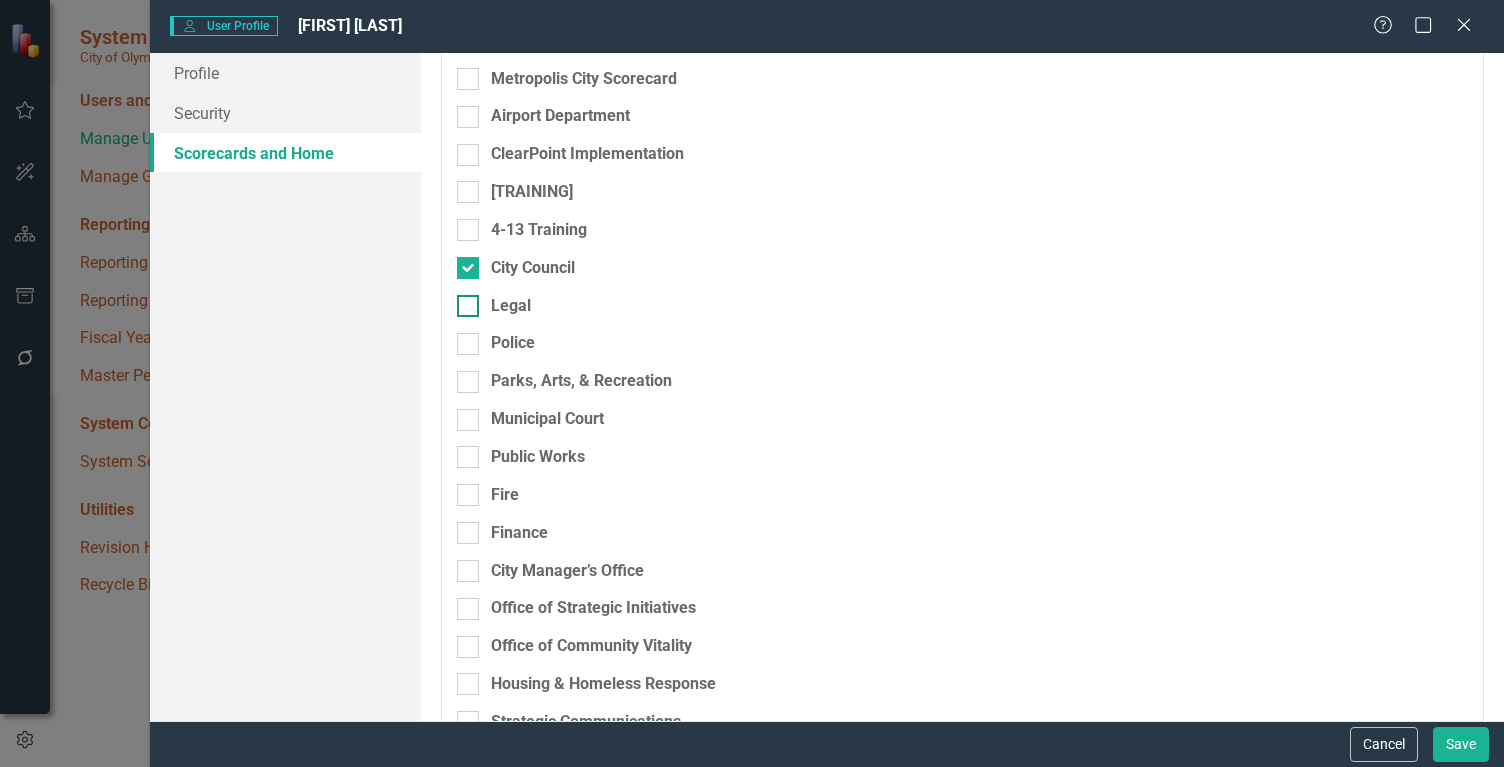 click at bounding box center [468, 306] 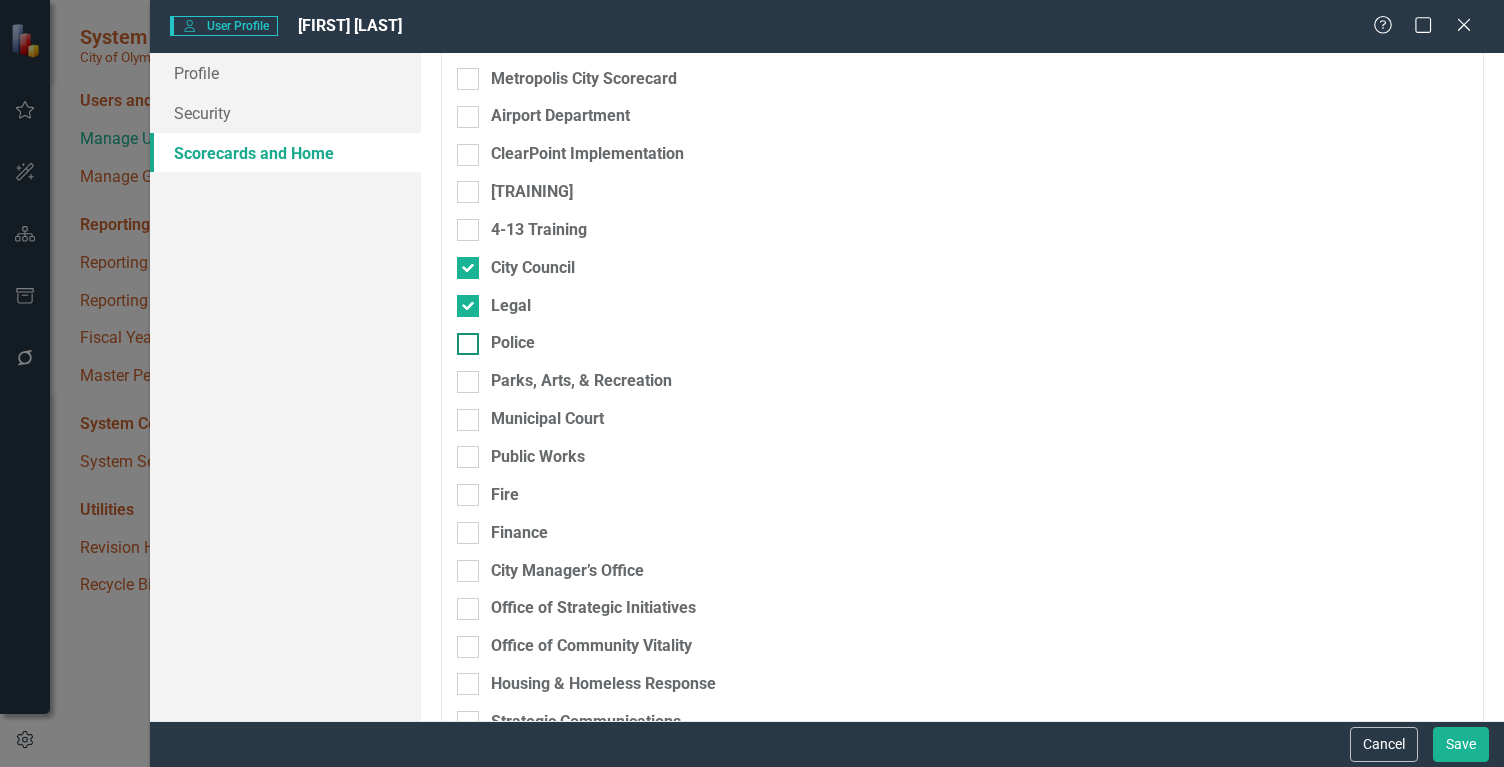 click on "Police" at bounding box center (463, 339) 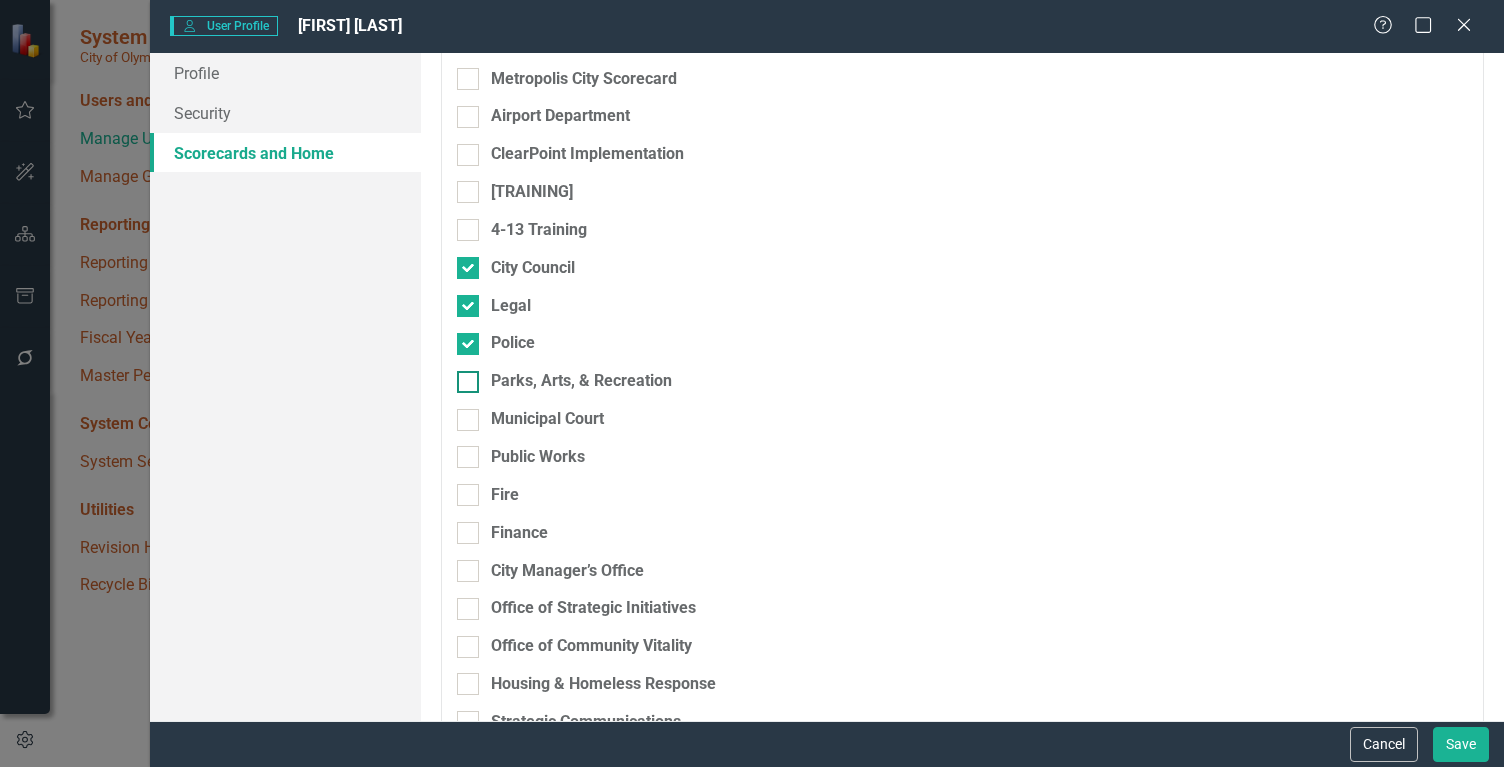 click on "Parks, Arts, & Recreation" at bounding box center [463, 377] 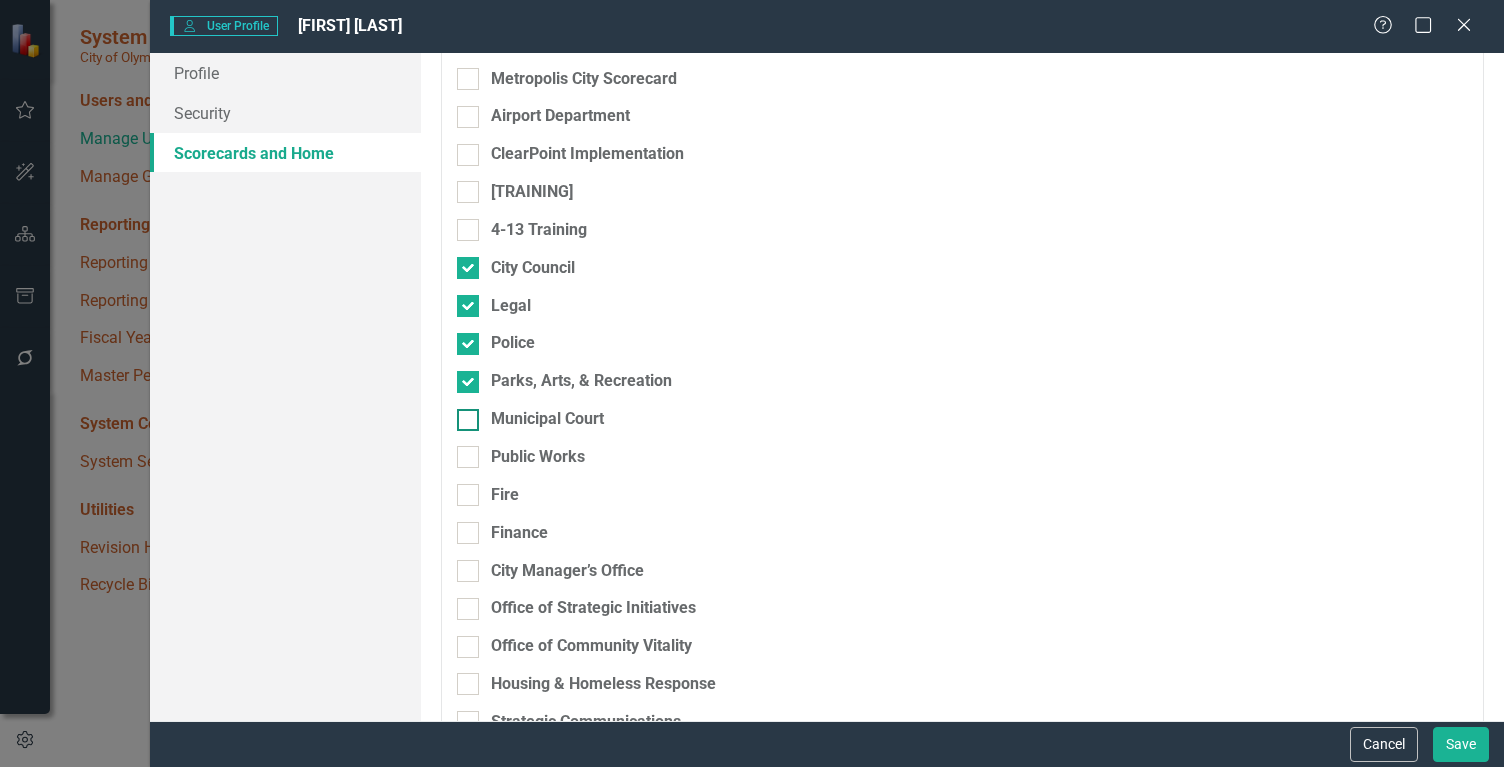 click on "Municipal Court" at bounding box center (463, 415) 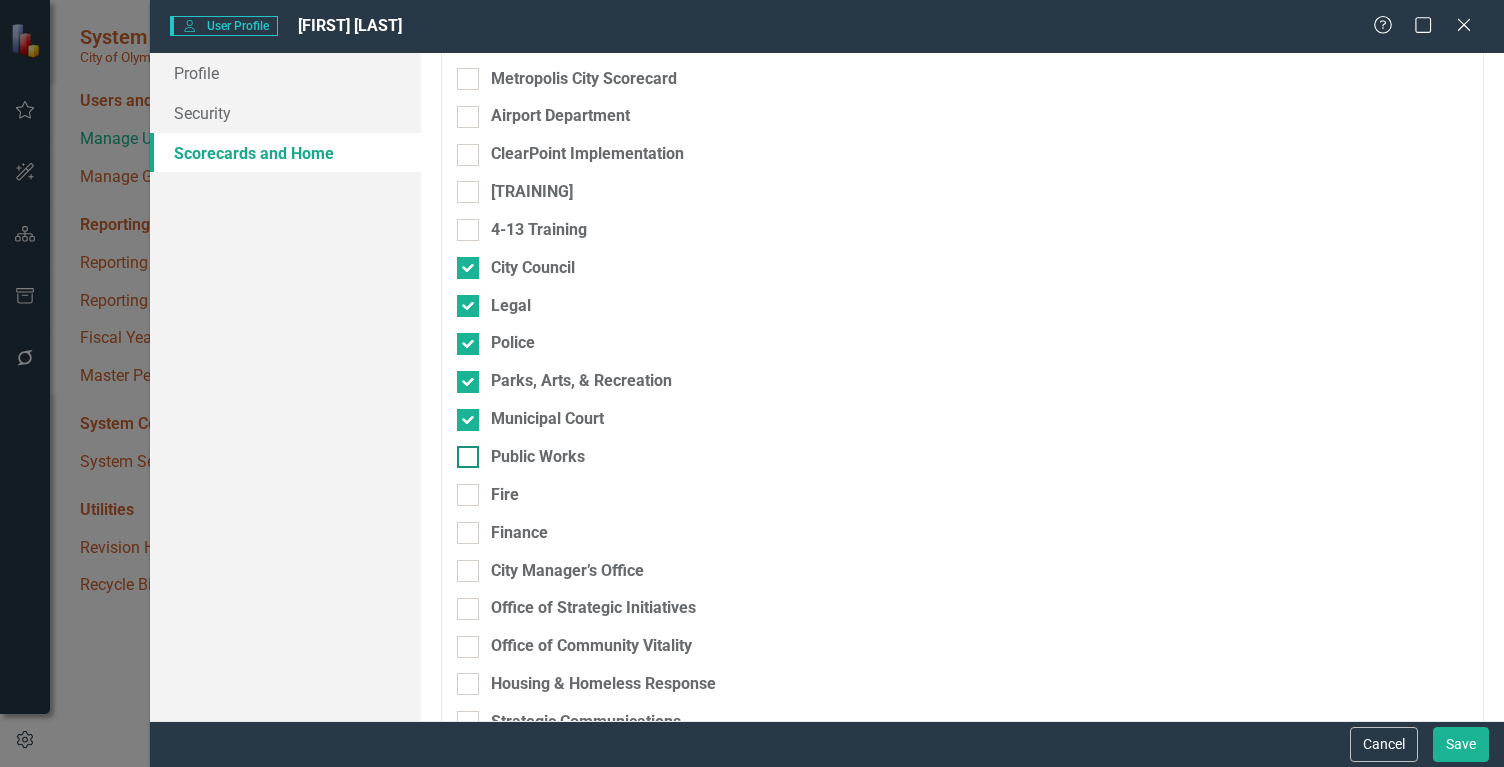 click at bounding box center [468, 457] 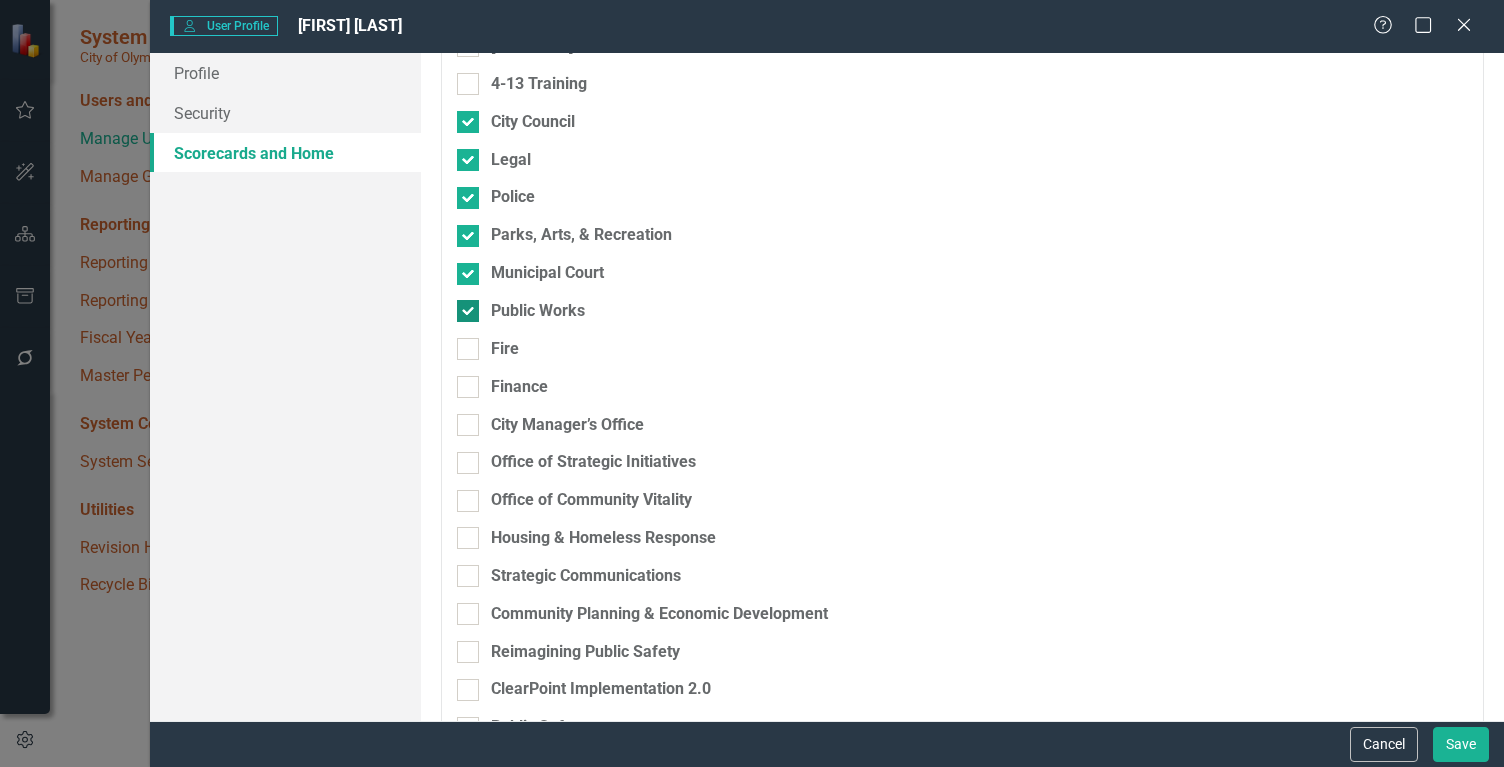 scroll, scrollTop: 348, scrollLeft: 0, axis: vertical 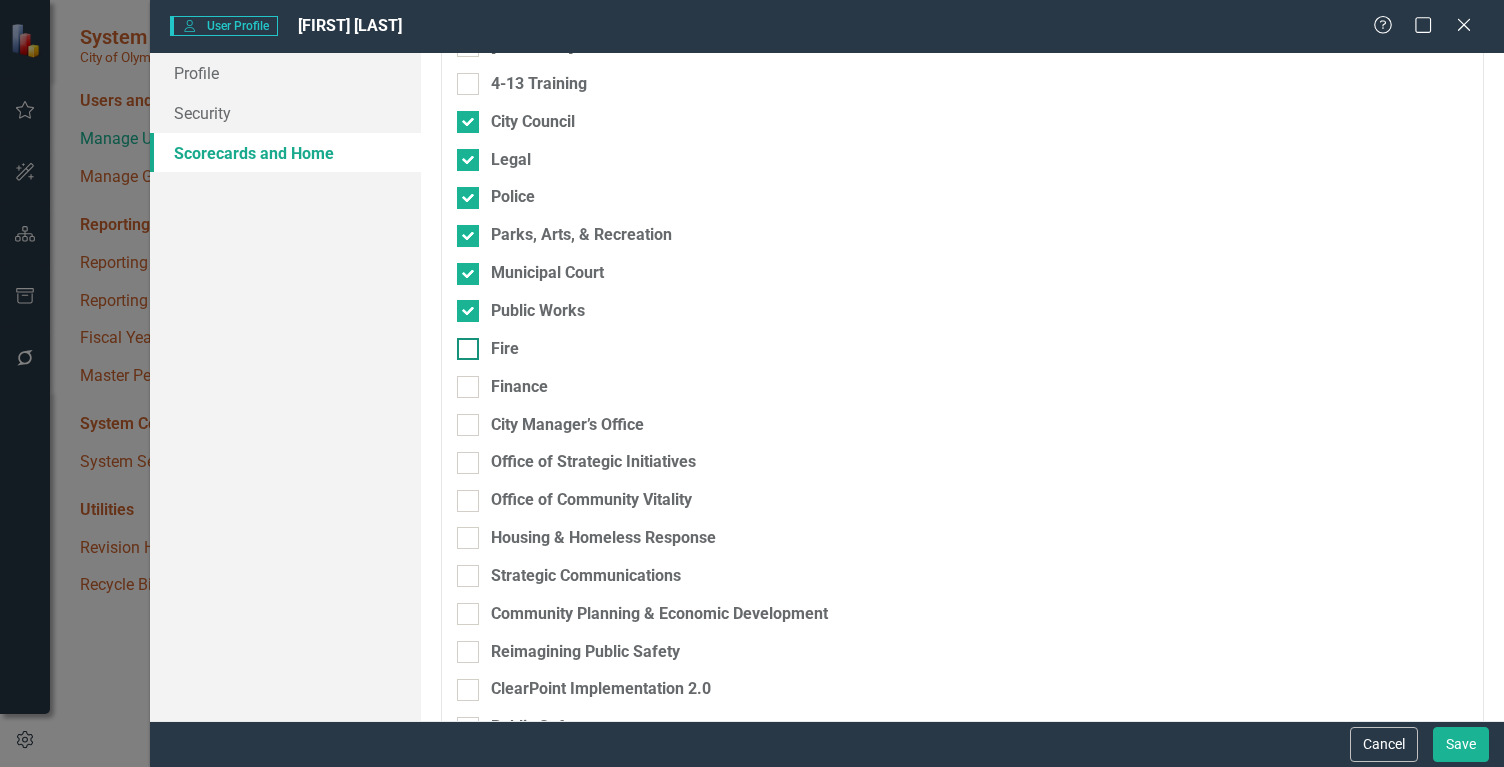 click at bounding box center (468, 349) 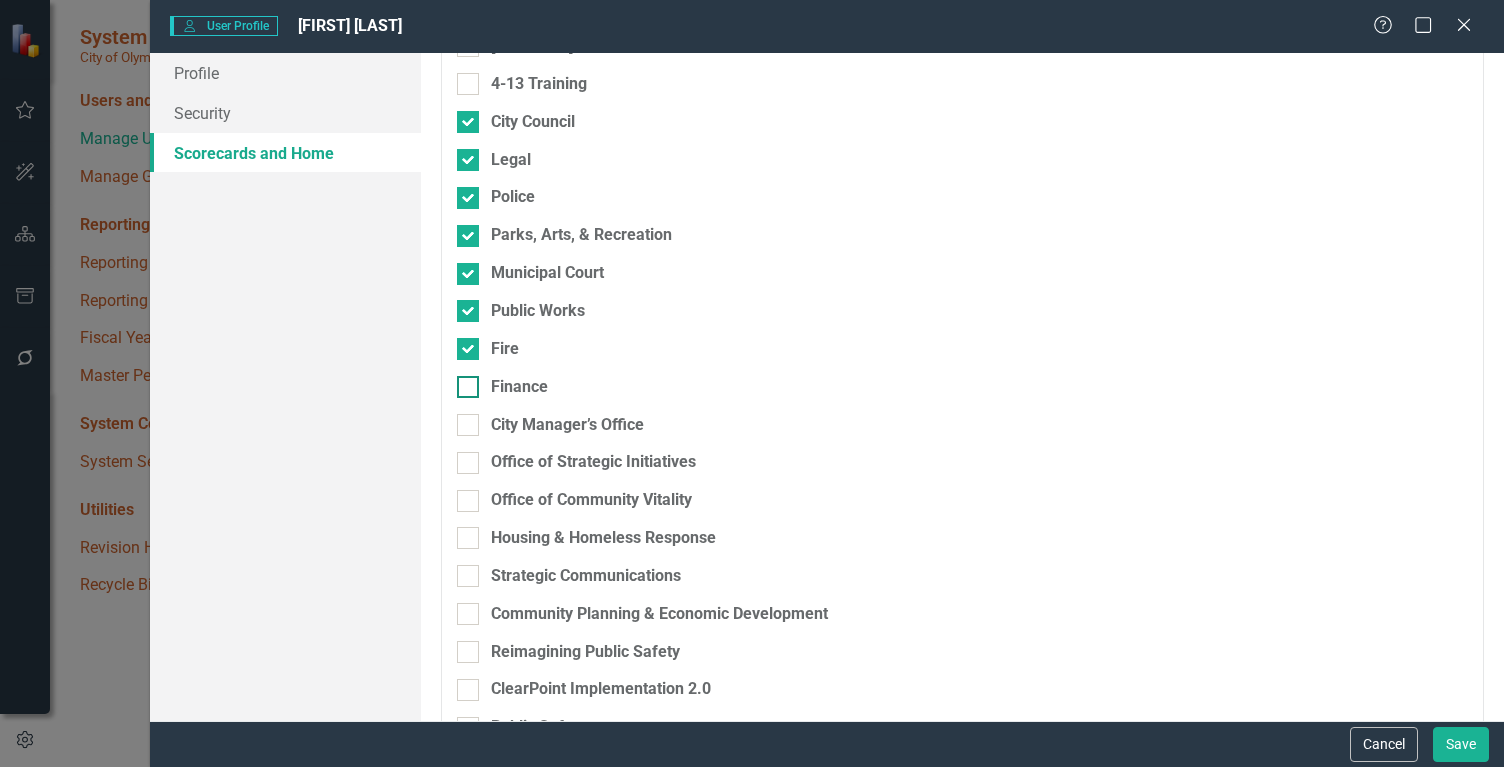 click on "Finance" at bounding box center (463, 382) 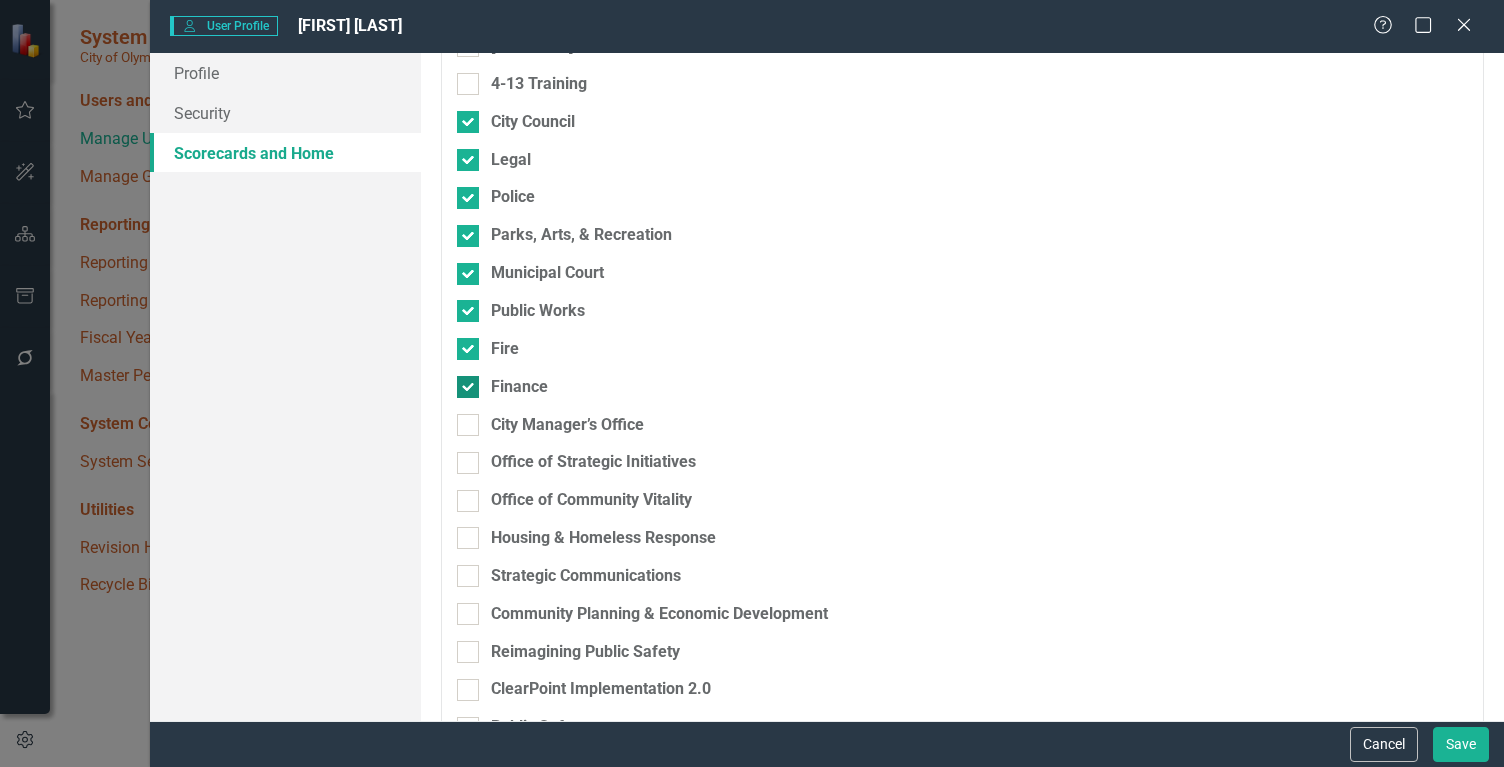 click on "City Manager’s Office" at bounding box center (463, 420) 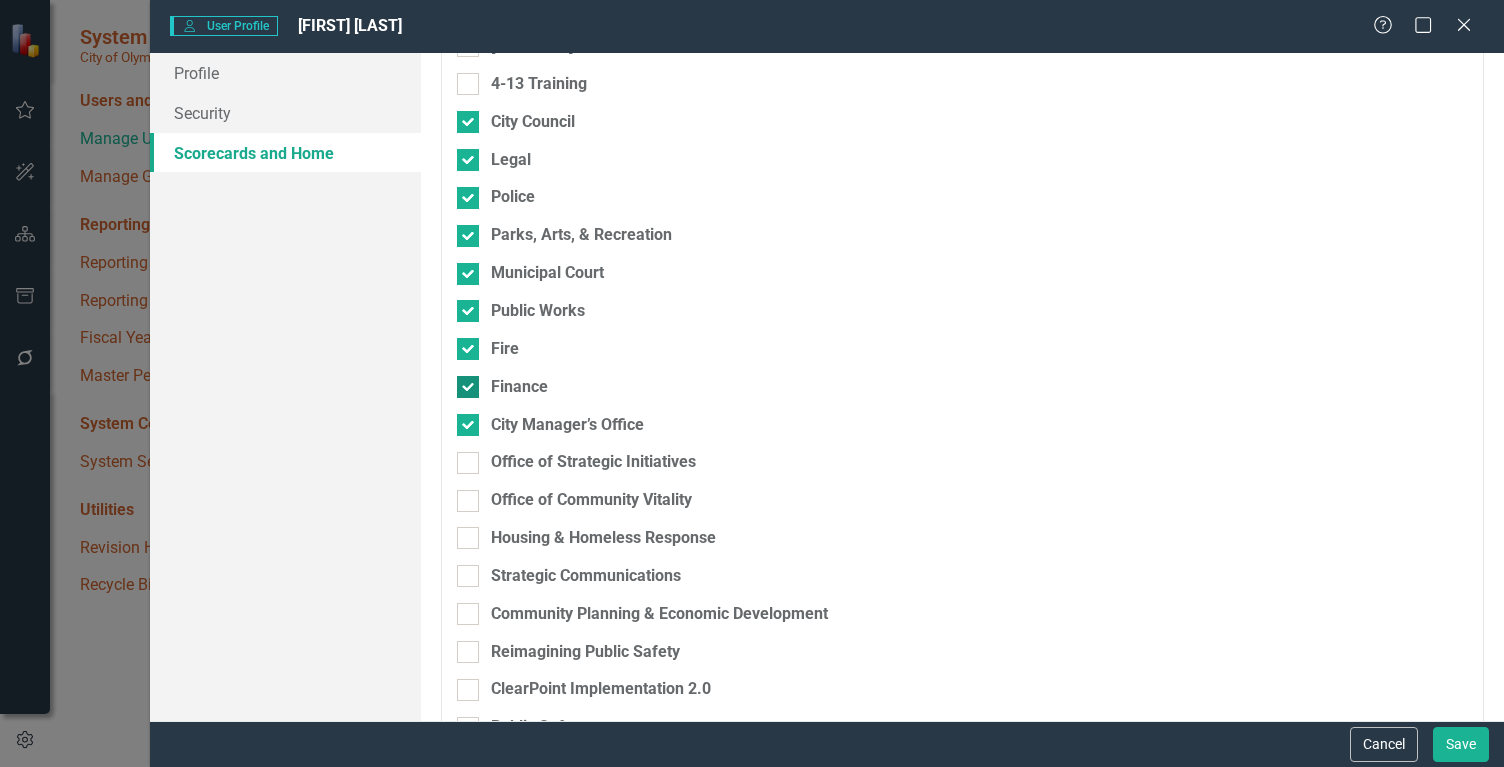 click on "Office of Strategic Initiatives" at bounding box center [463, 458] 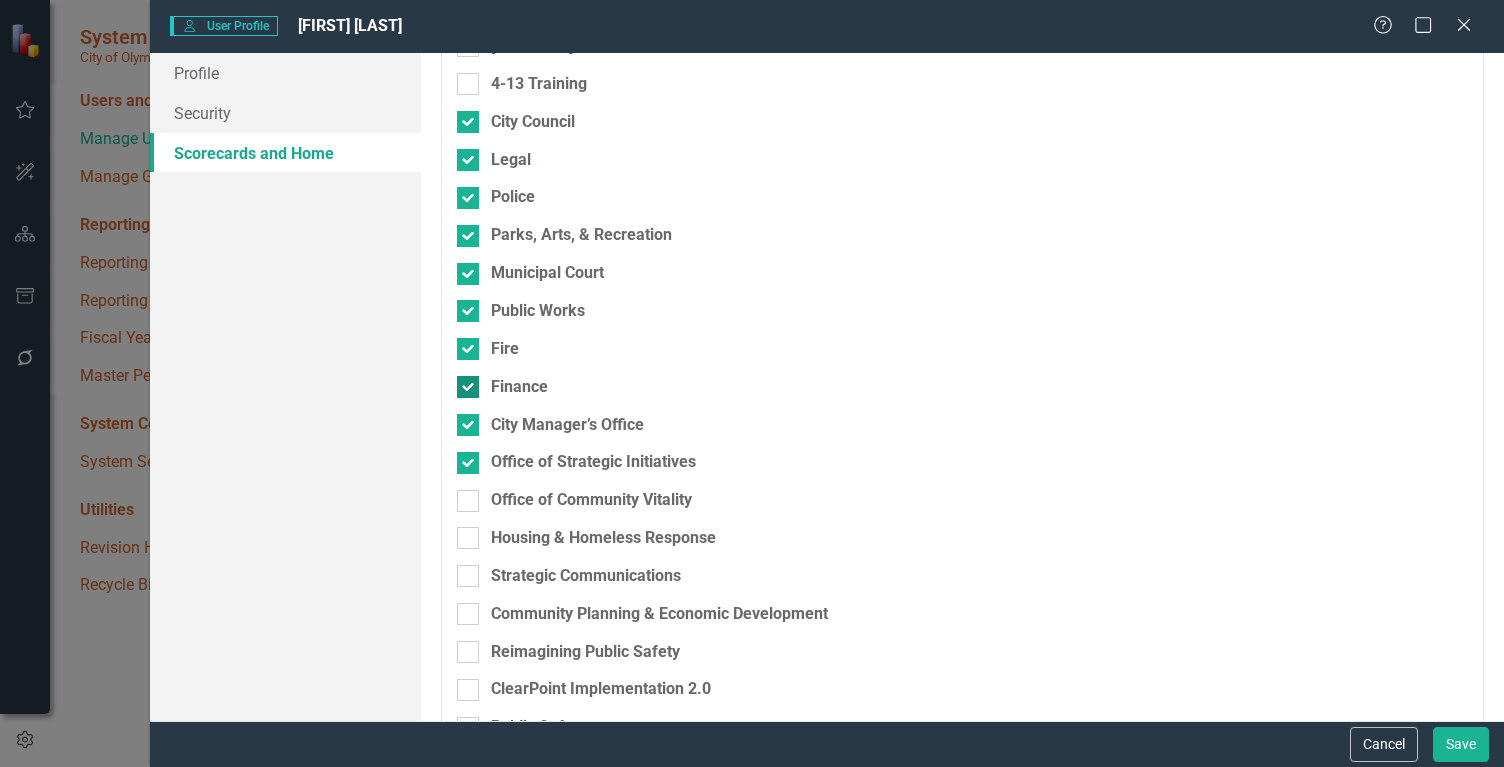 click on "Office of Community Vitality" at bounding box center (463, 496) 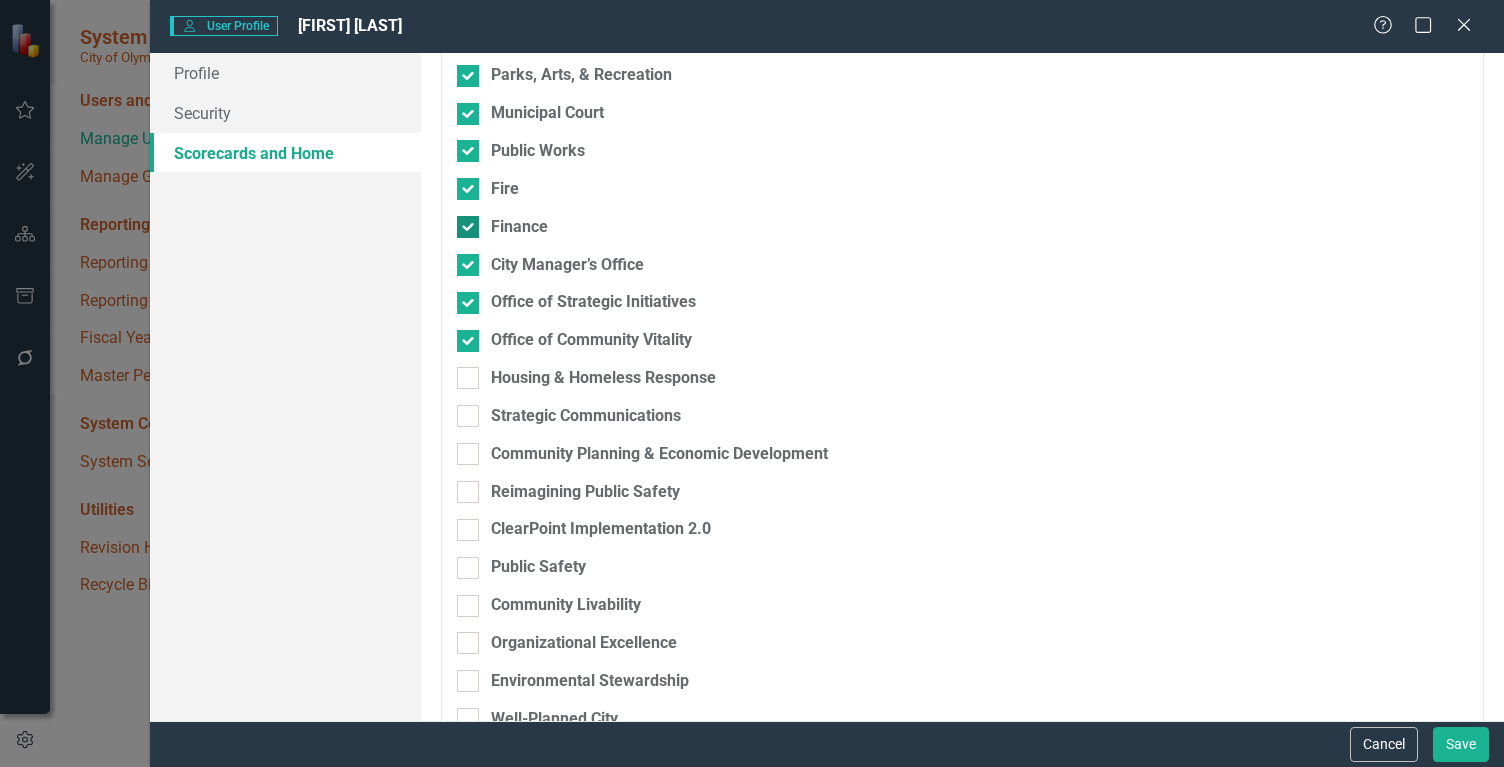scroll, scrollTop: 511, scrollLeft: 0, axis: vertical 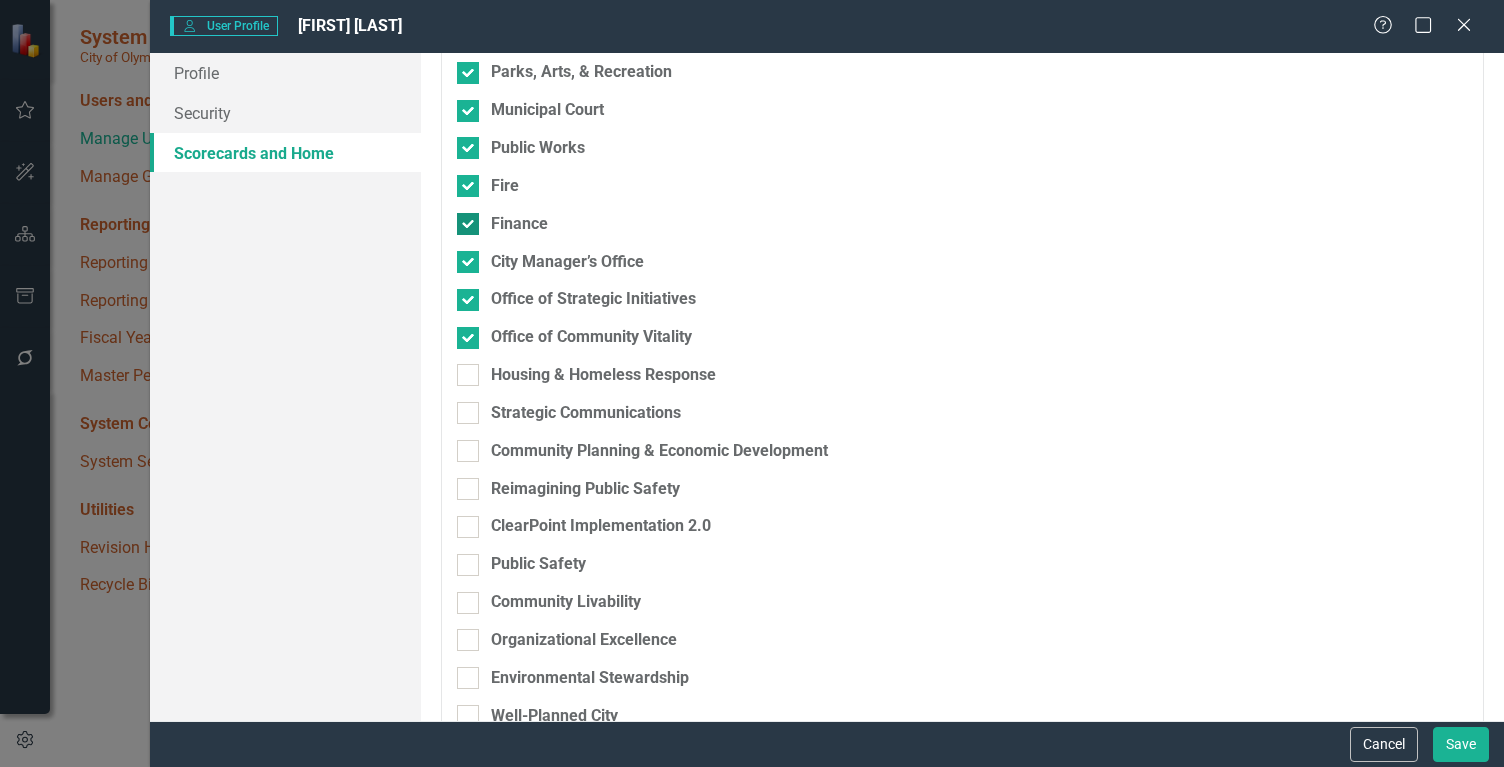 click on "Housing & Homeless Response" at bounding box center [463, 370] 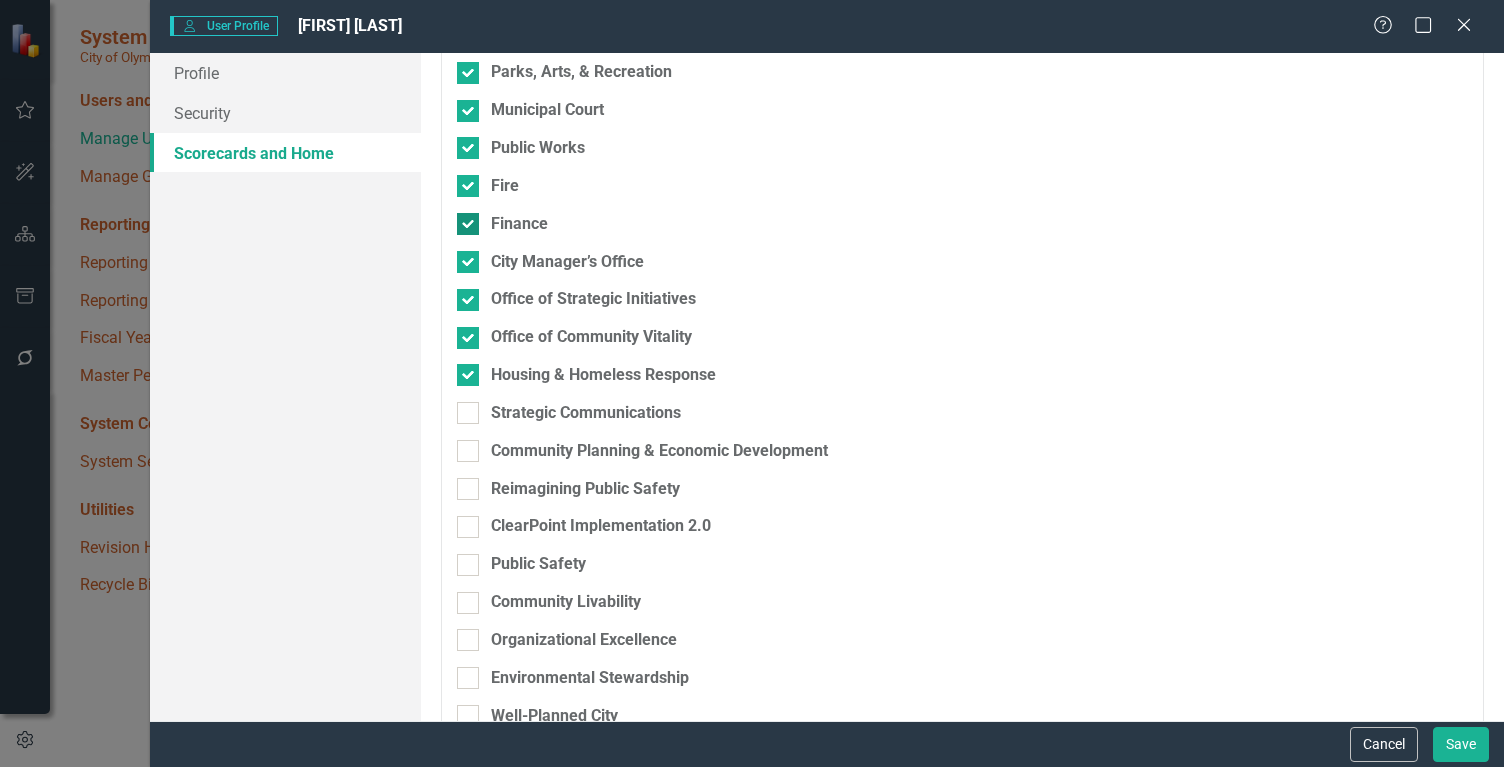 click on "Strategic Communications" at bounding box center (463, 408) 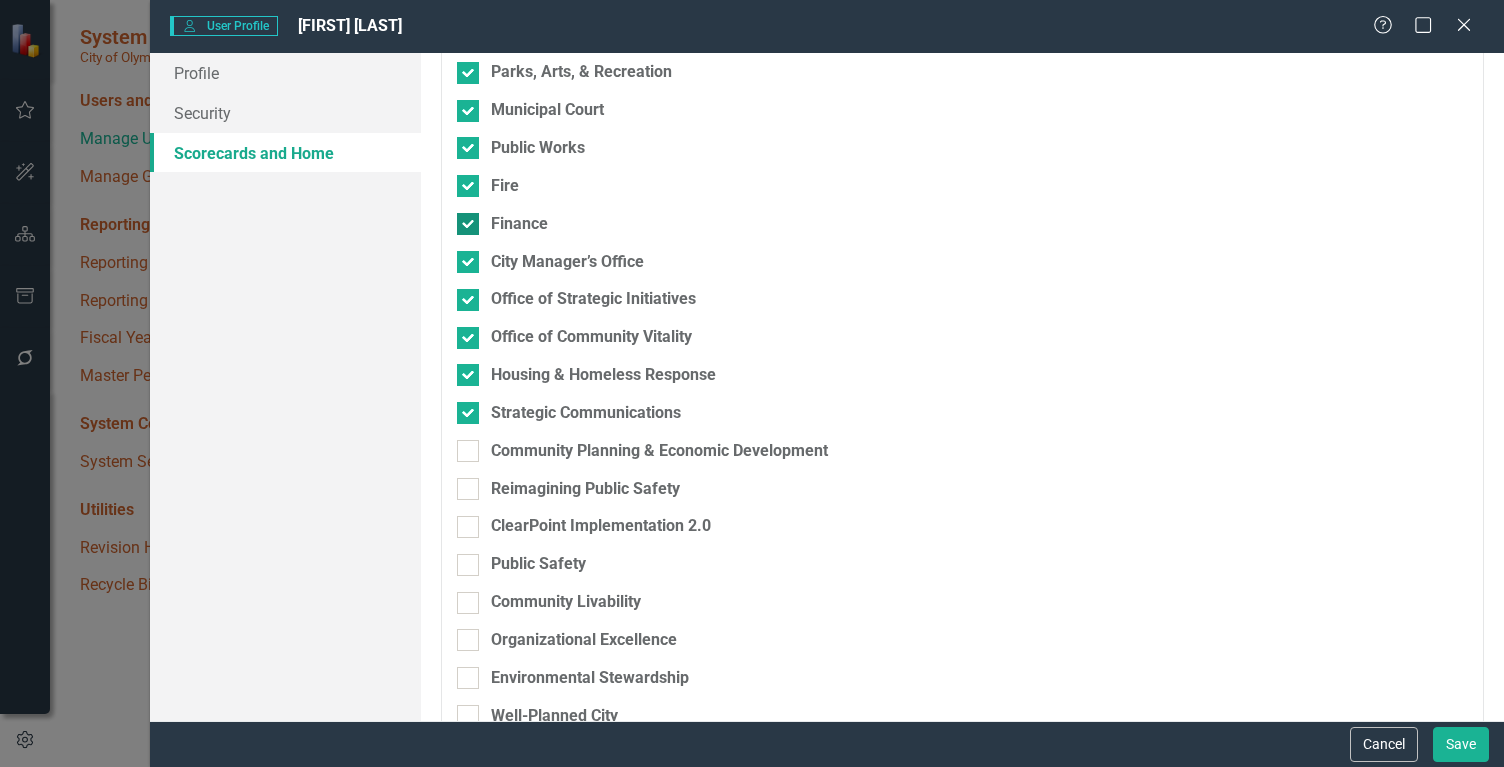 click on "Community Planning & Economic Development" at bounding box center [463, 446] 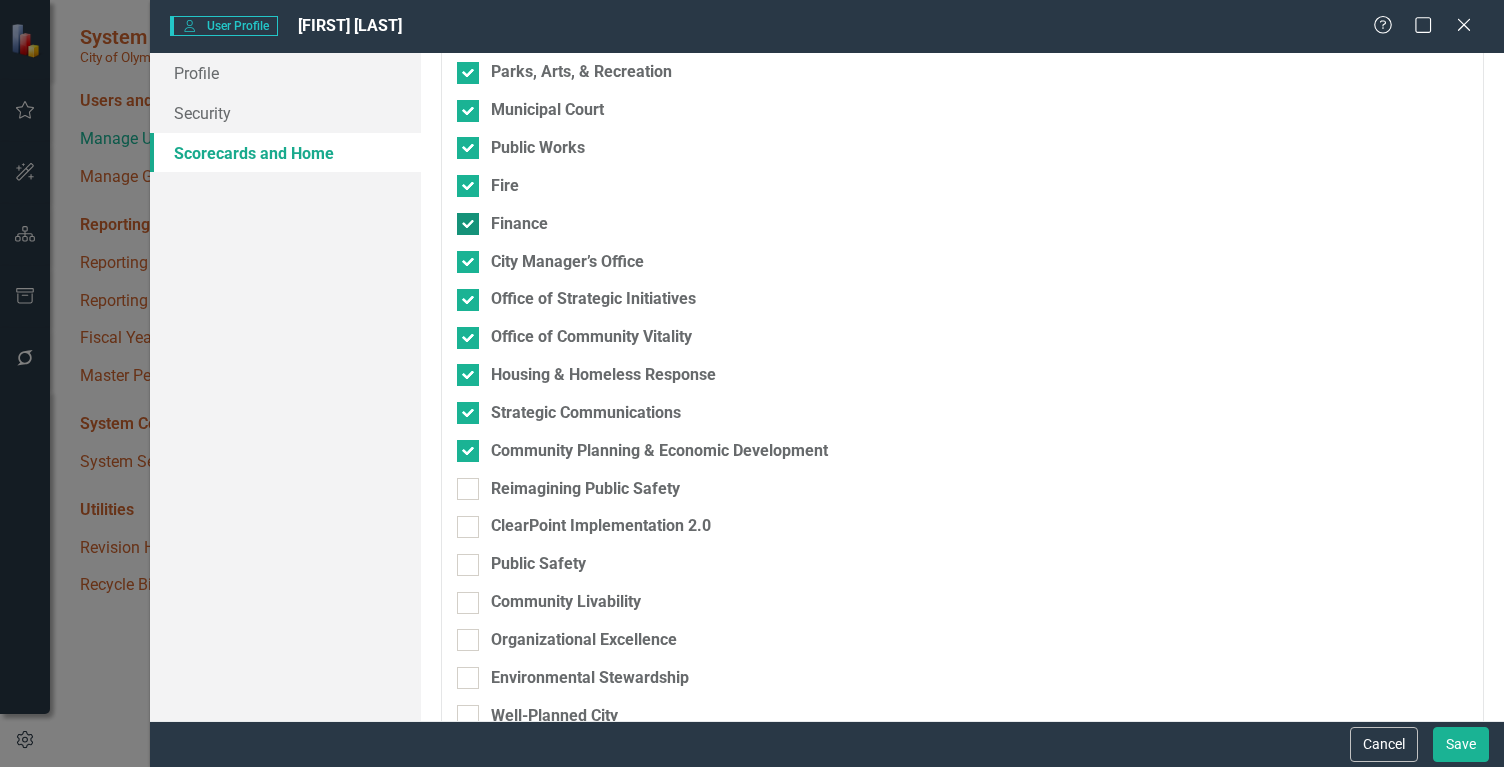 click on "Public Safety" at bounding box center [463, 560] 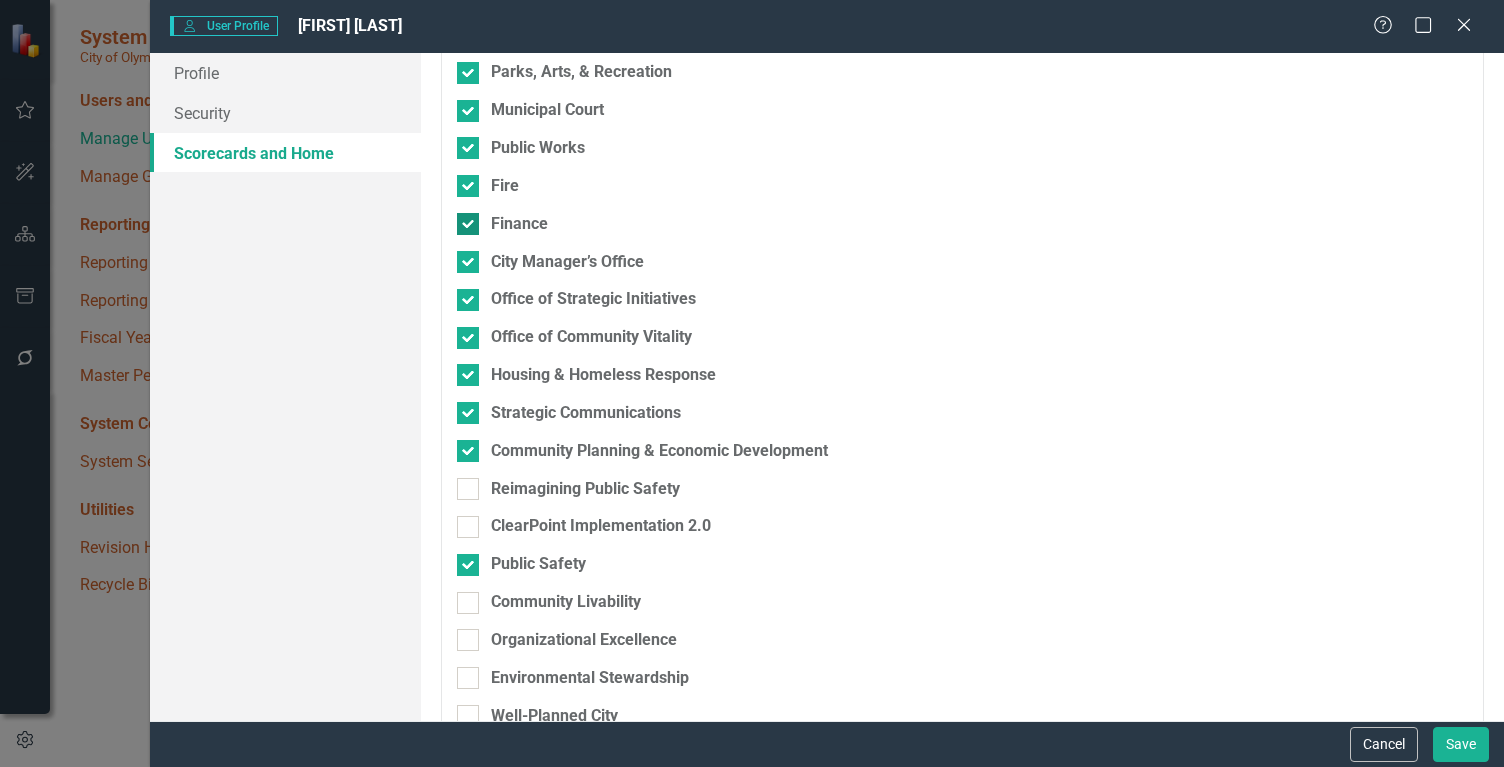 click on "Public Safety" at bounding box center (463, 560) 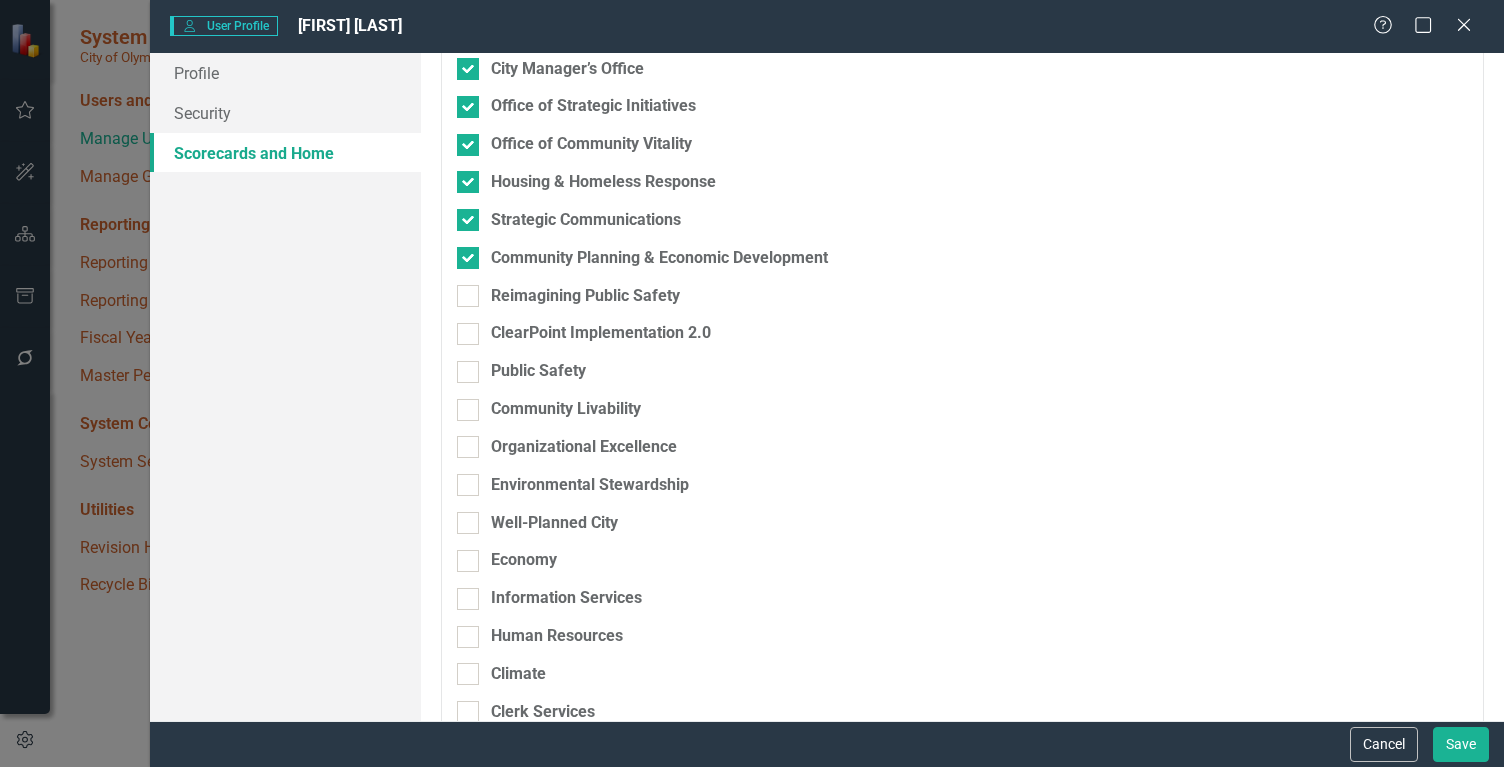 scroll, scrollTop: 724, scrollLeft: 0, axis: vertical 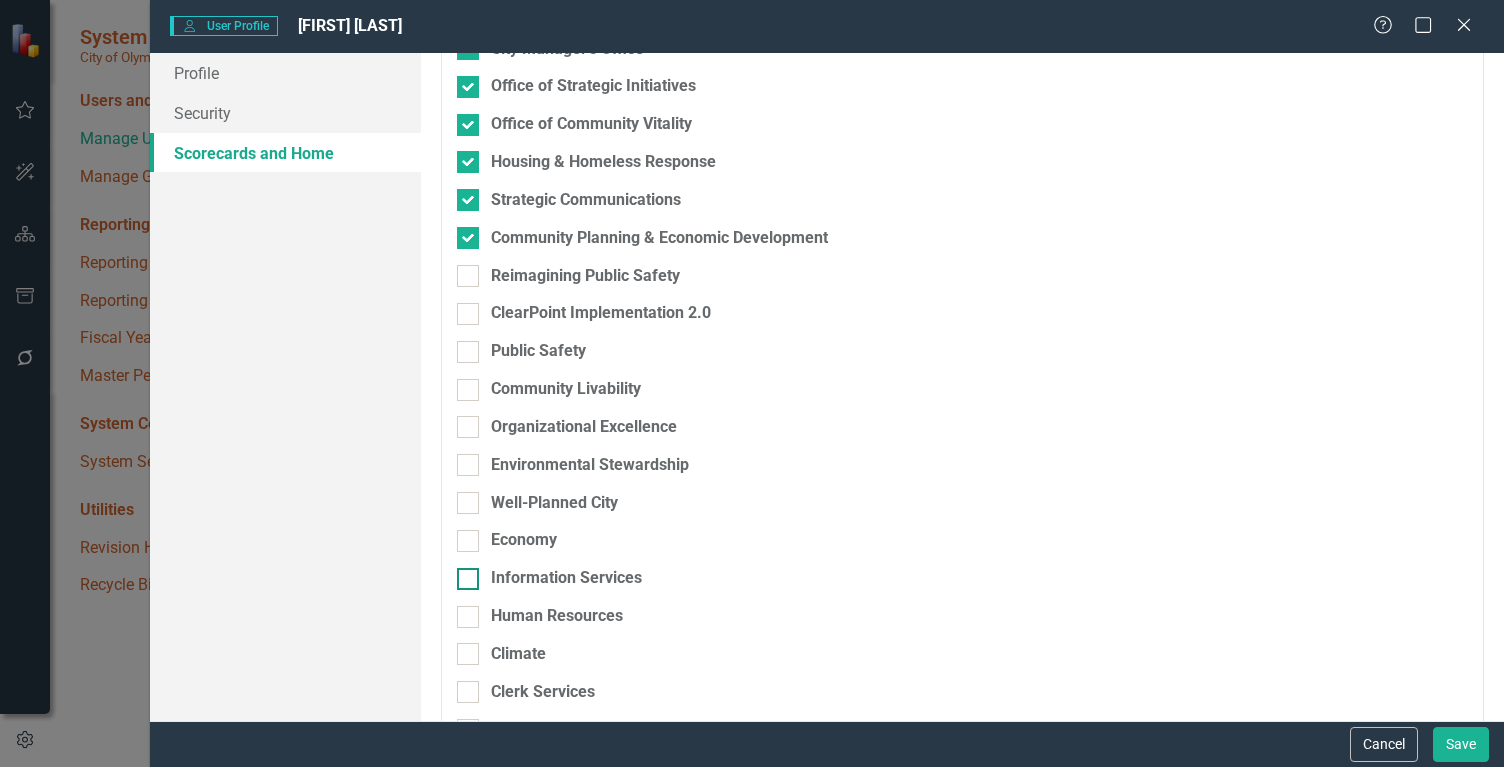 click on "Information Services" at bounding box center (463, 574) 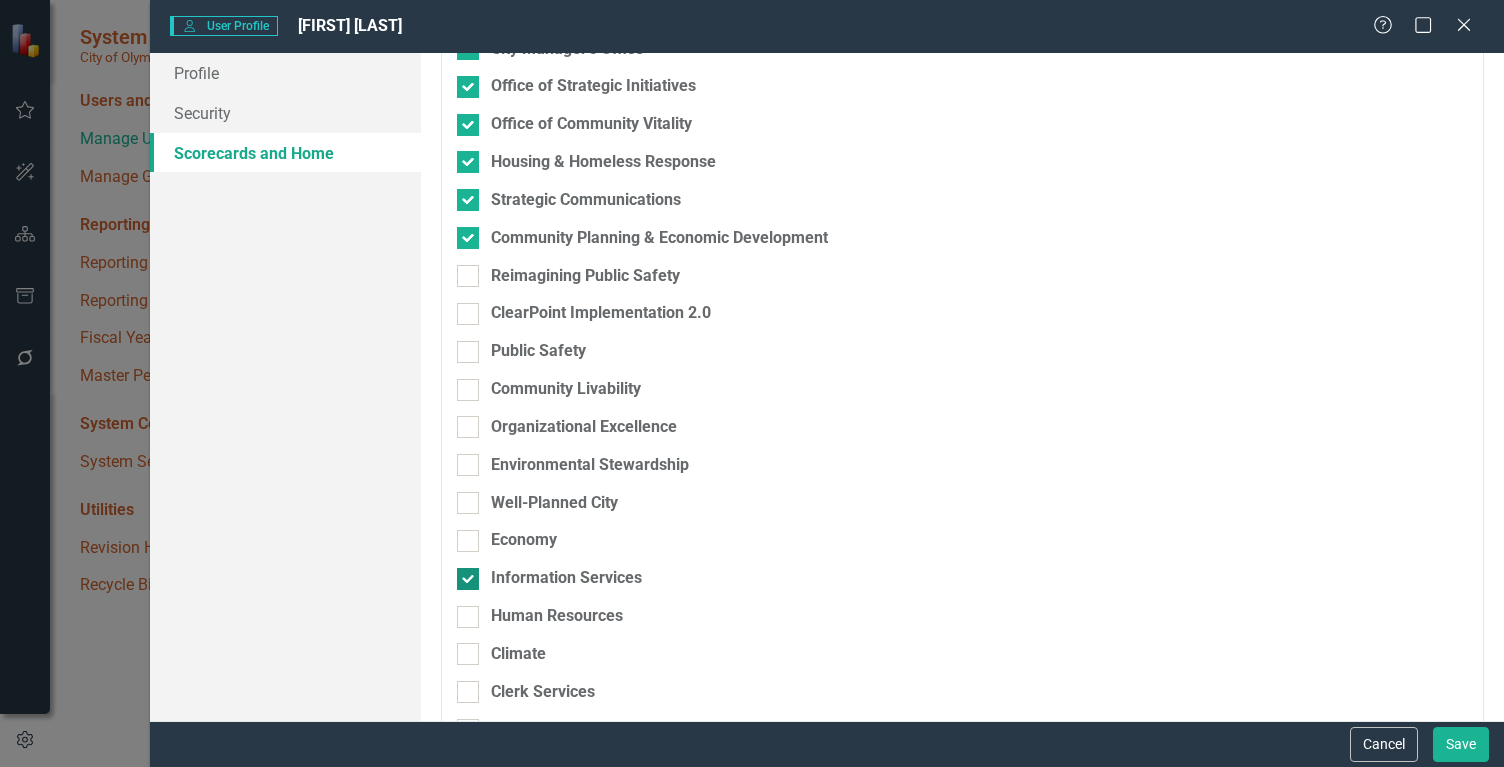 click on "Human Resources" at bounding box center (463, 612) 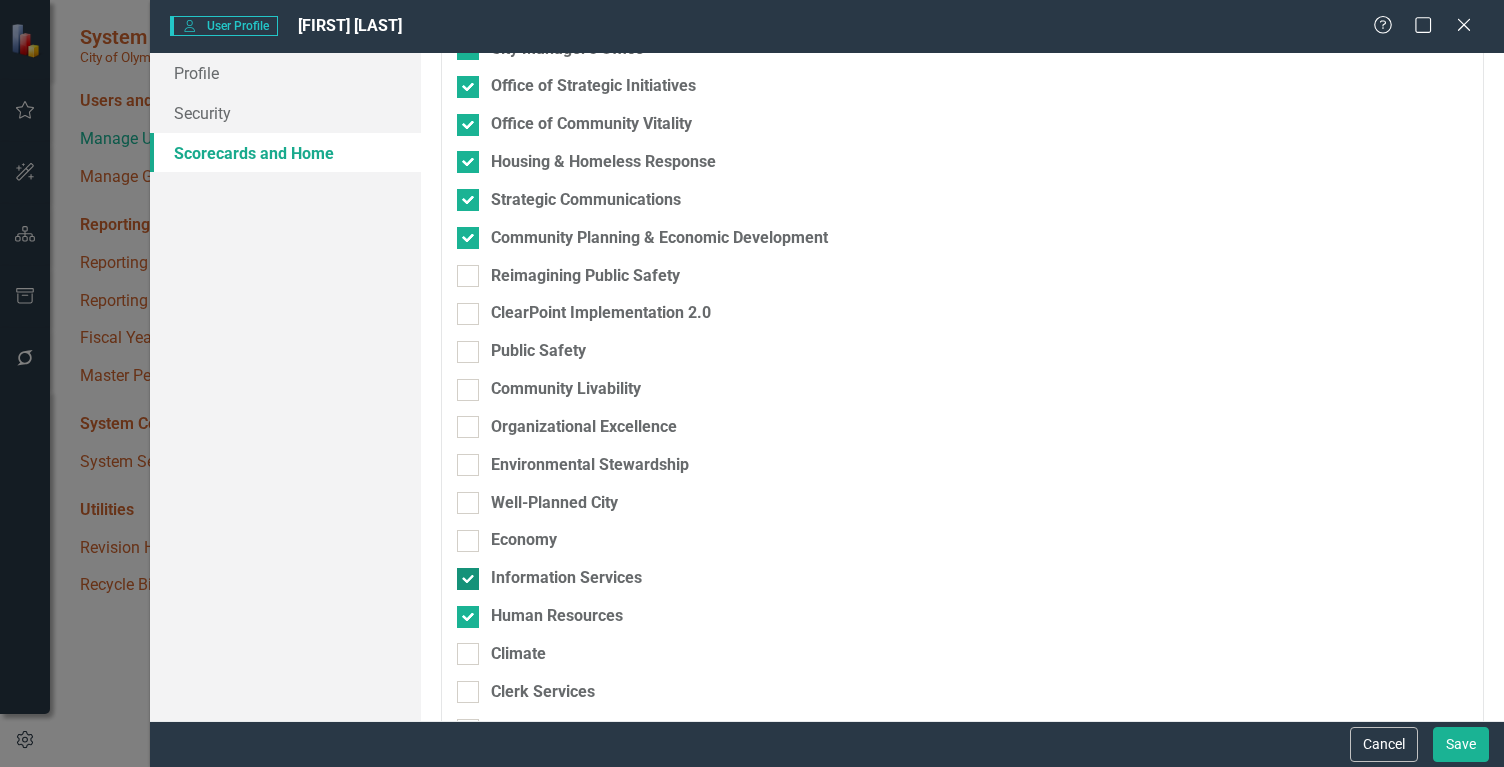 click on "Climate" at bounding box center [463, 649] 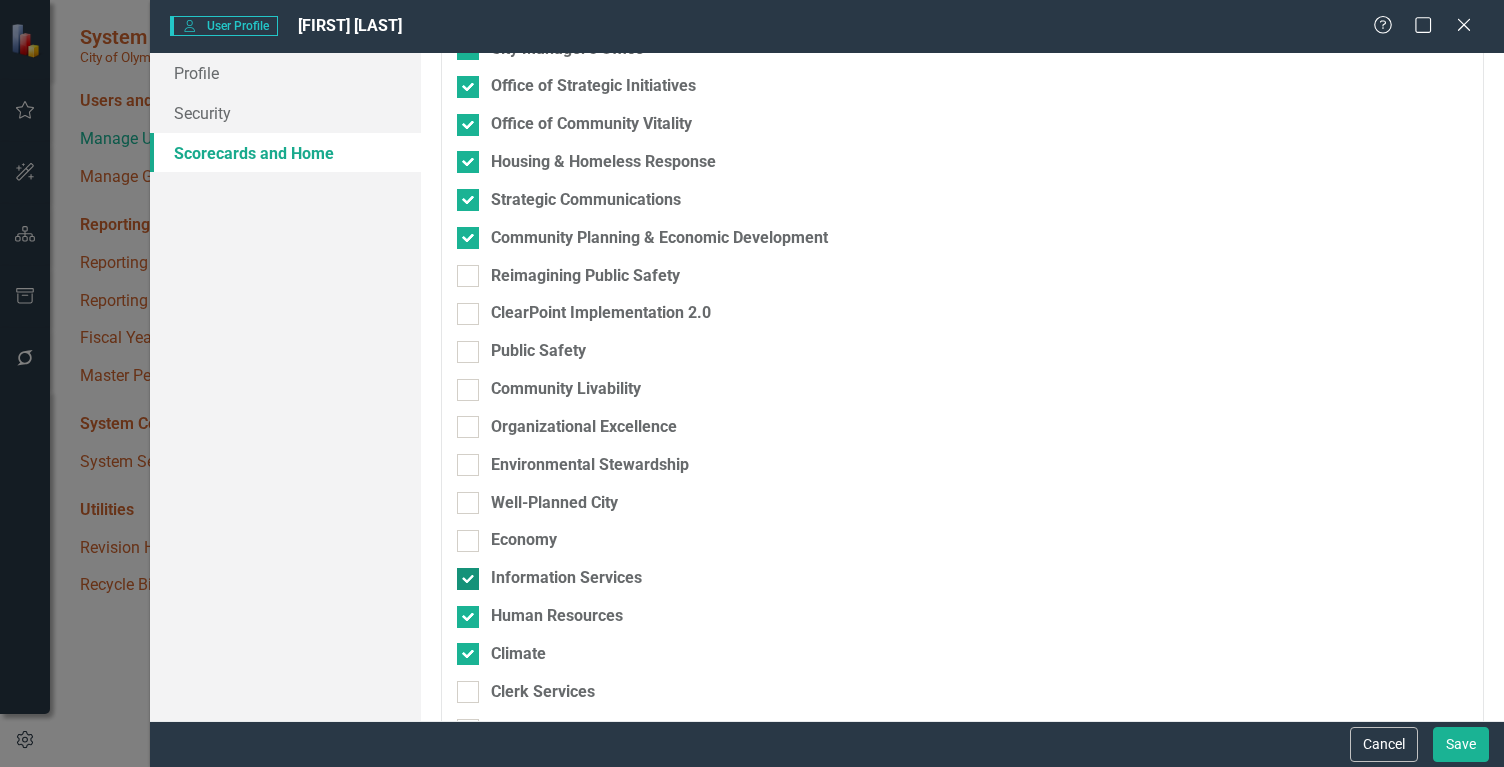 click on "Clerk Services" at bounding box center [463, 687] 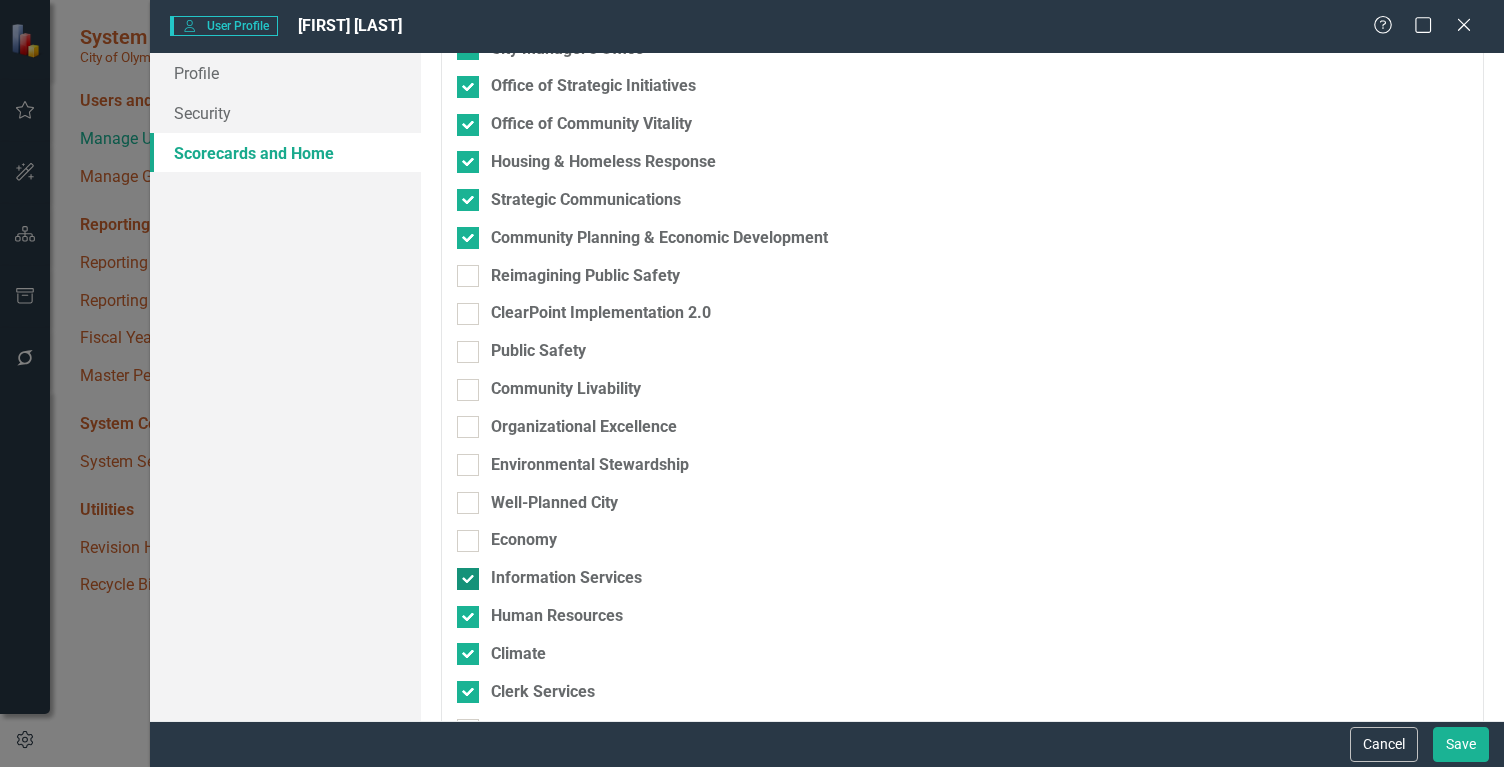 scroll, scrollTop: 774, scrollLeft: 0, axis: vertical 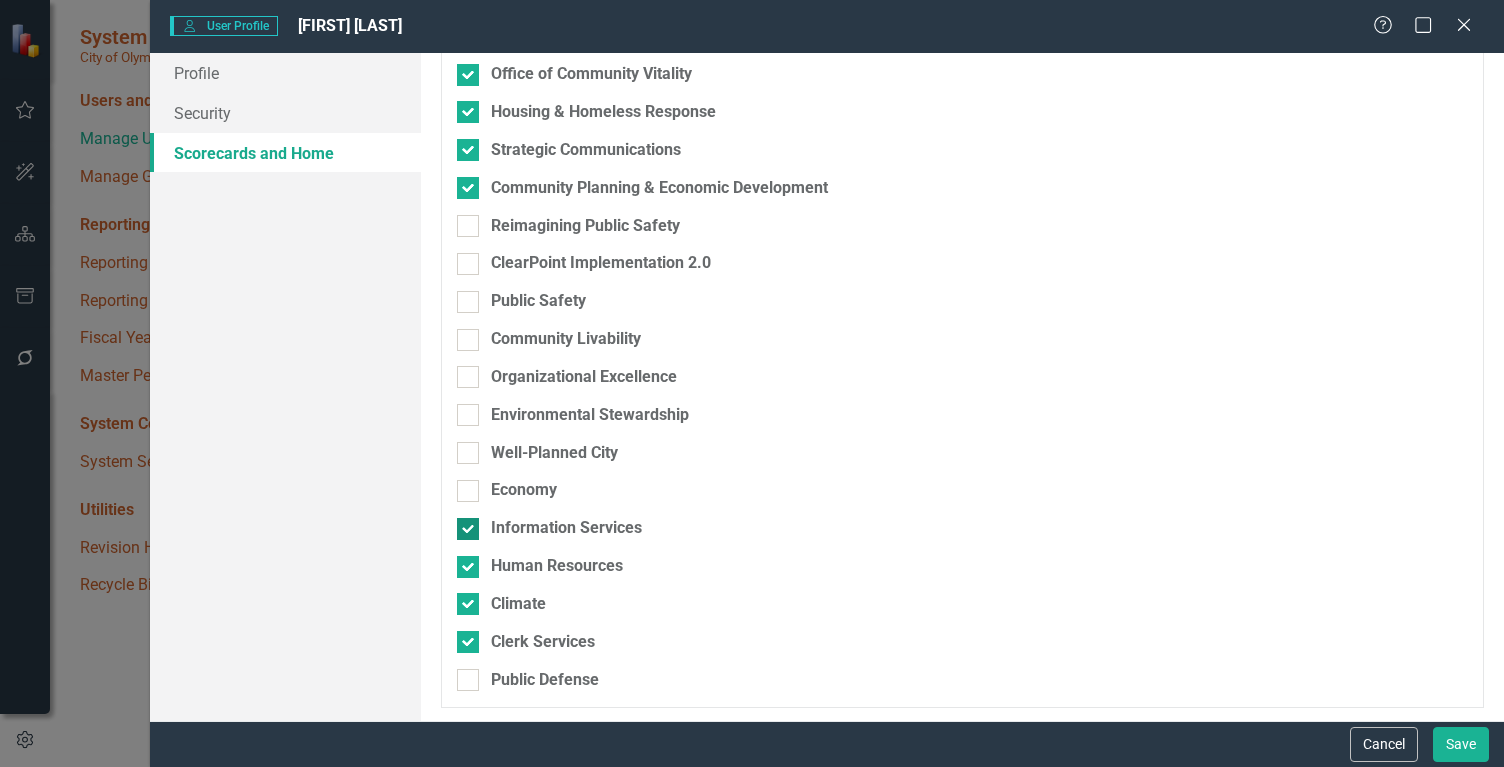 click on "Public Defense" at bounding box center (463, 675) 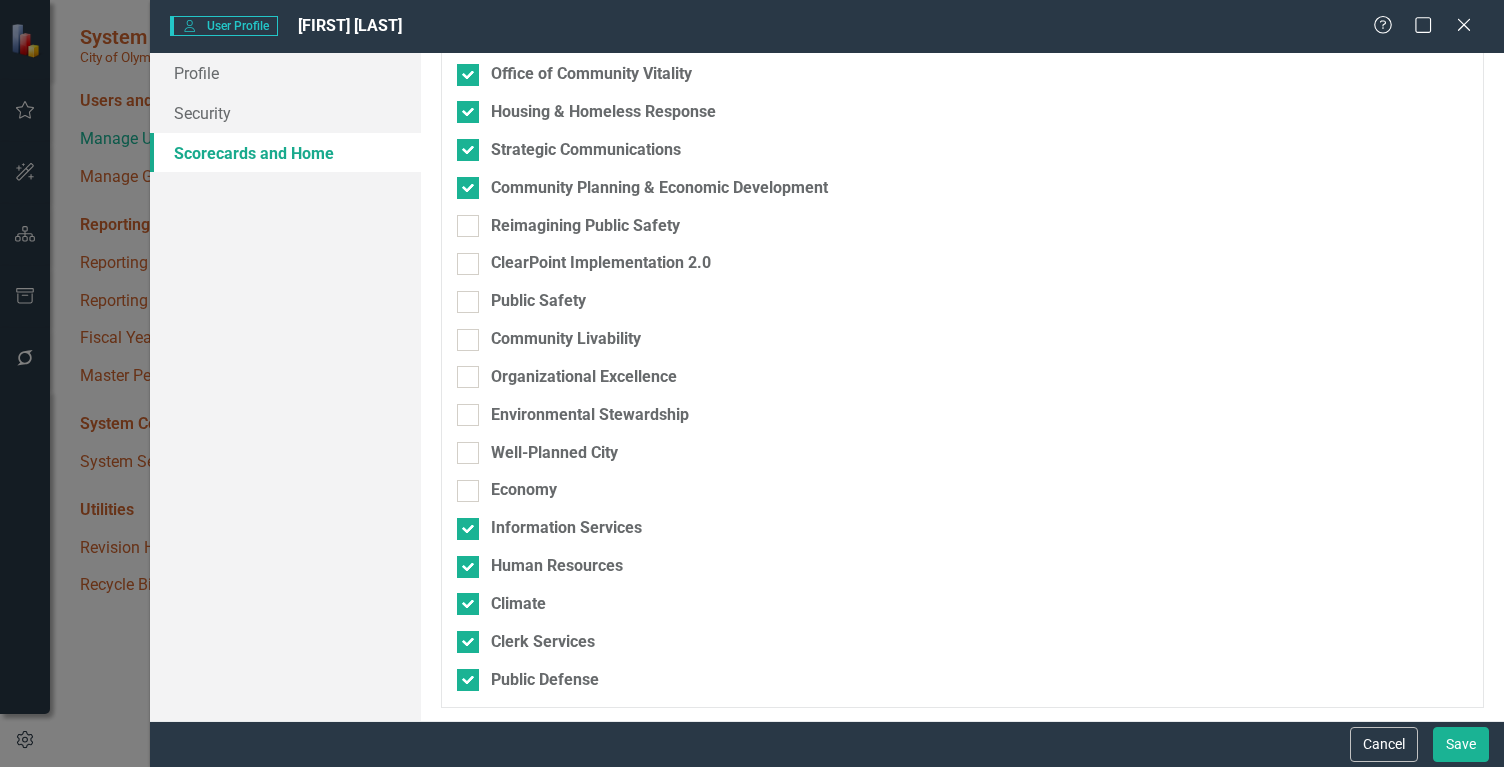 scroll, scrollTop: 0, scrollLeft: 0, axis: both 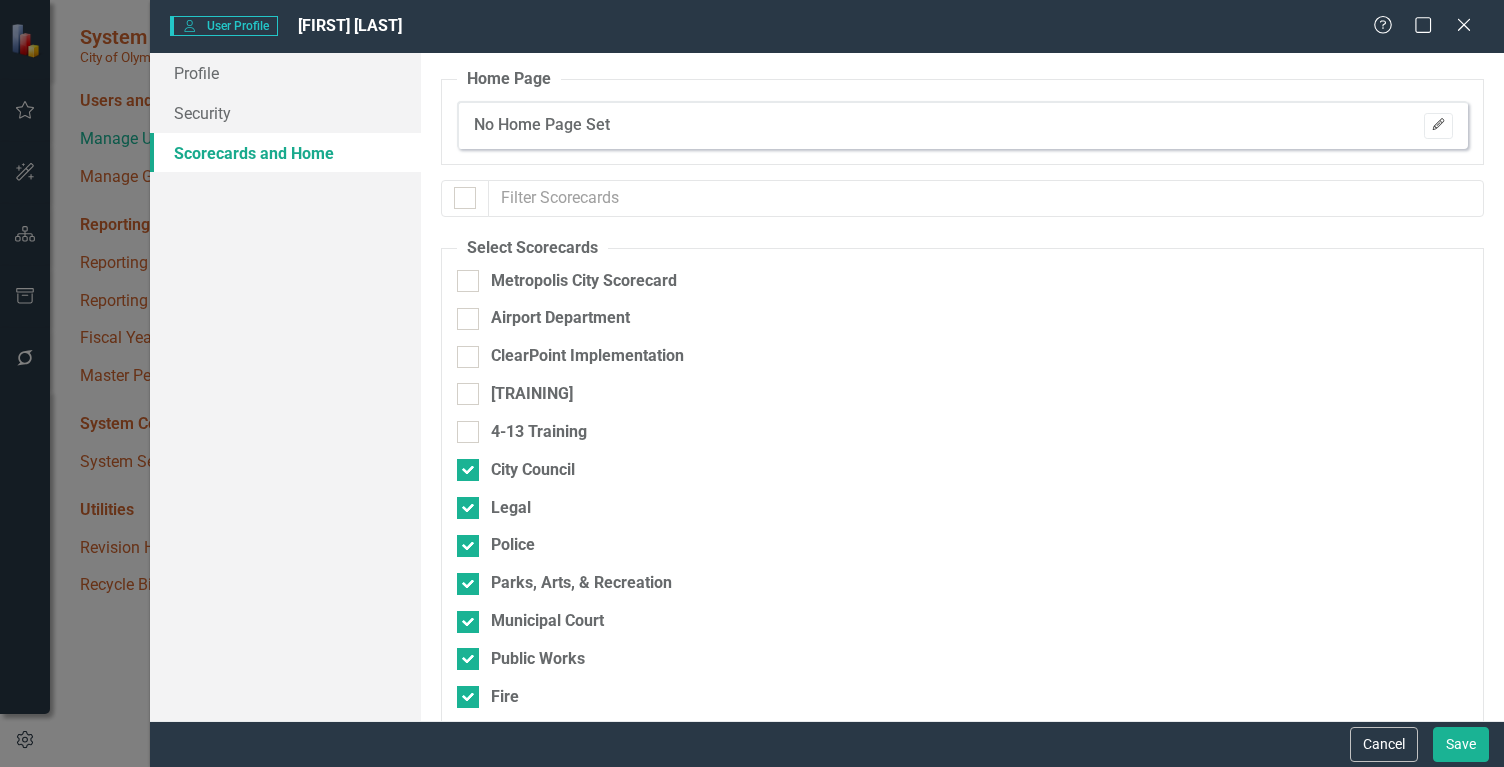click on "Edit" 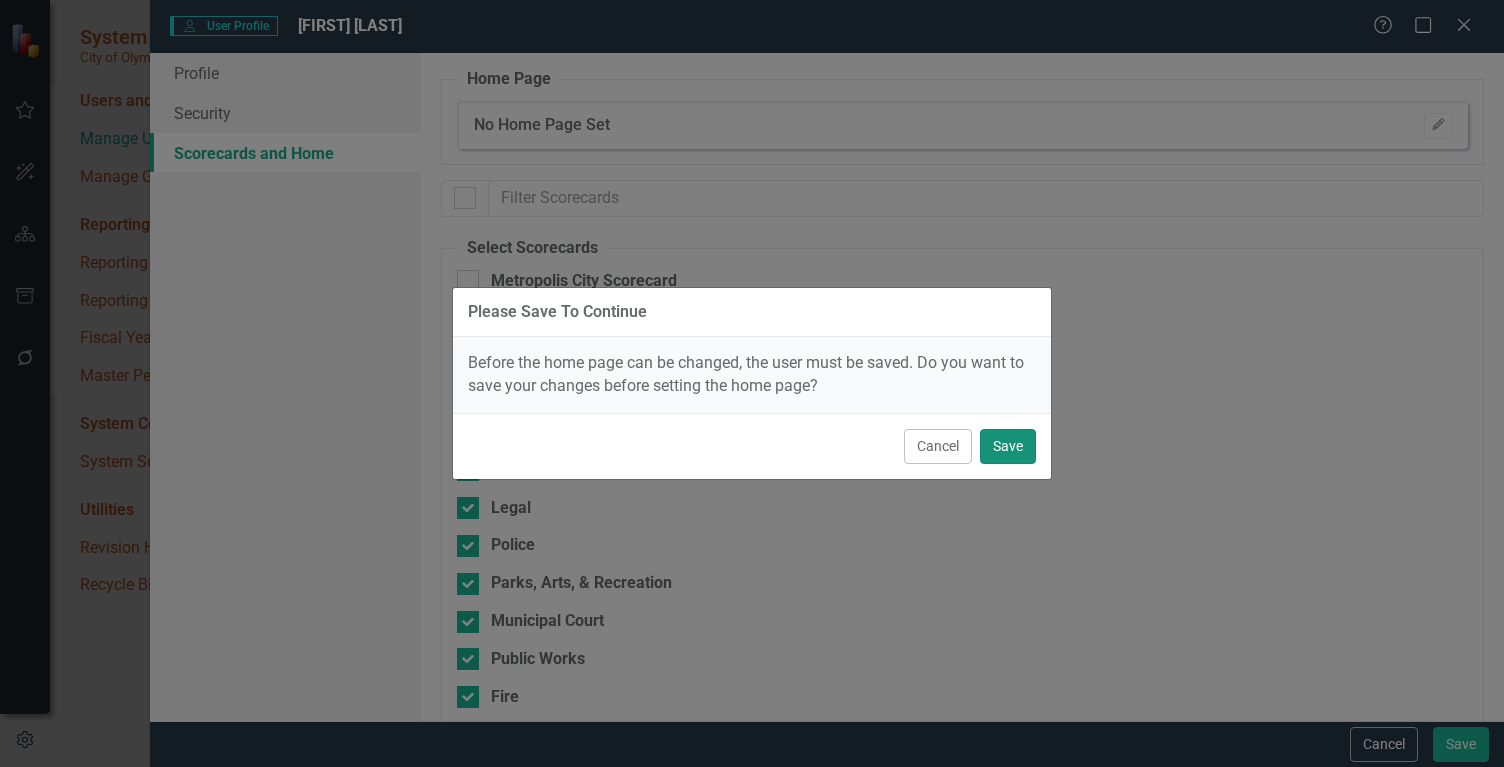 click on "Save" at bounding box center (1008, 446) 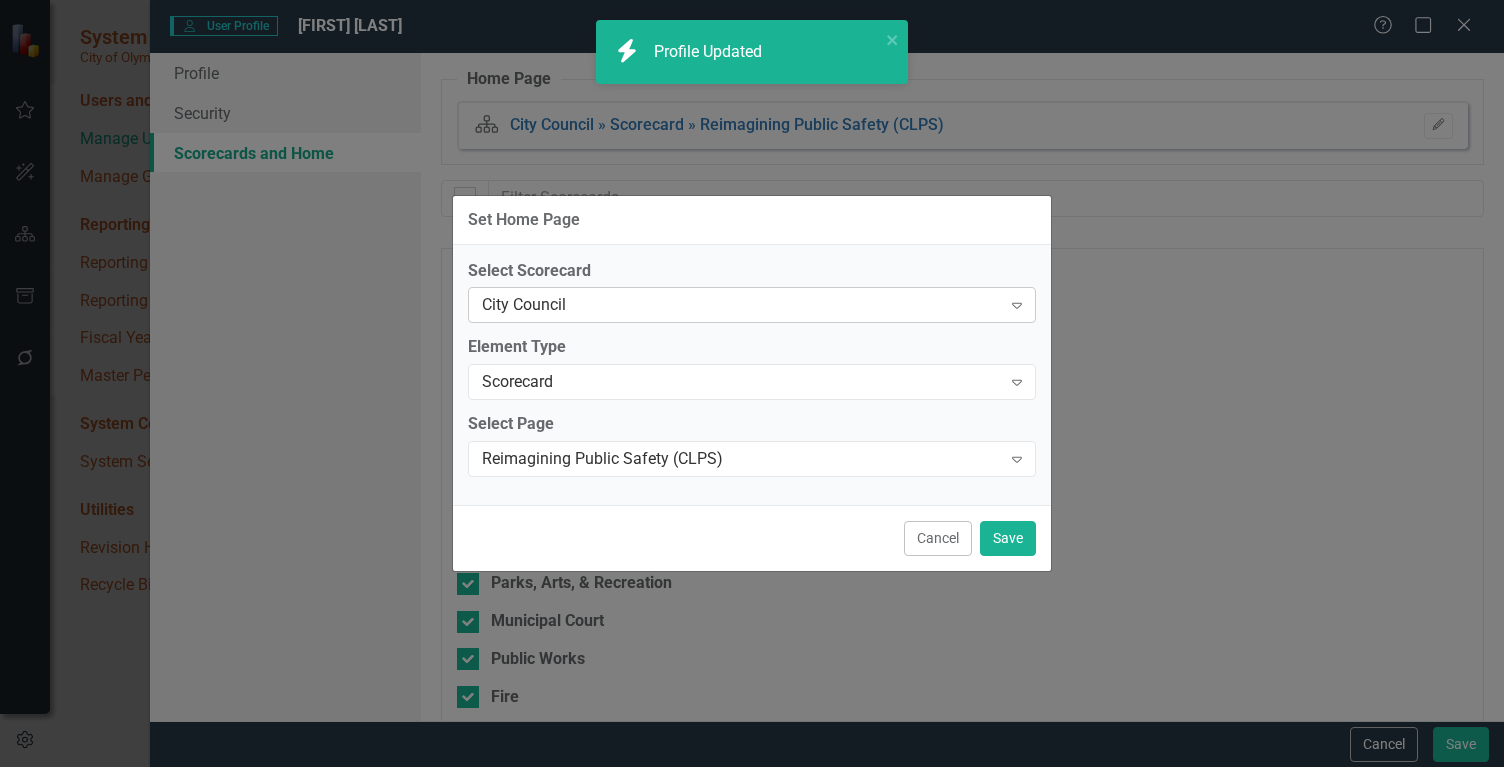 click on "City Council" at bounding box center (741, 305) 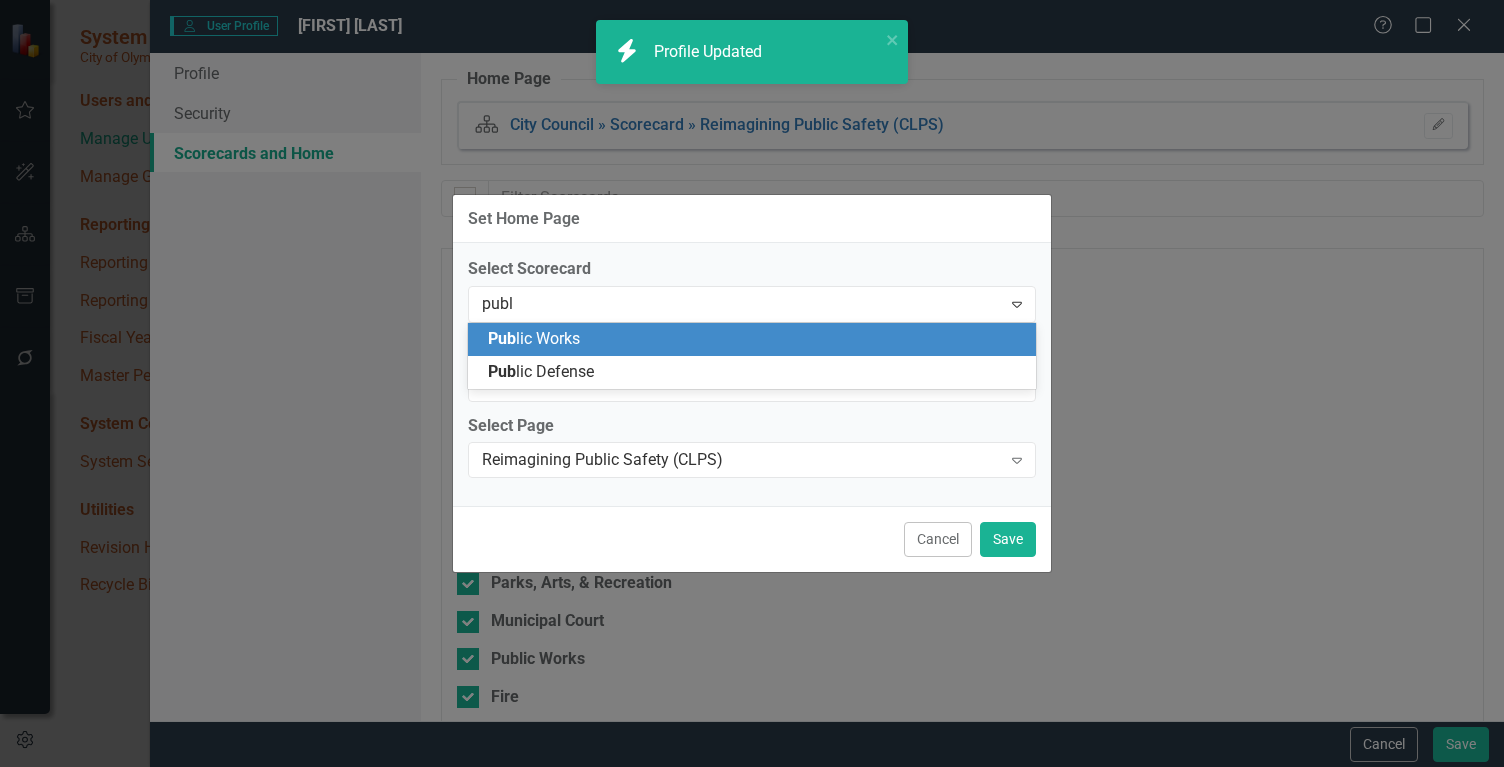 type on "publi" 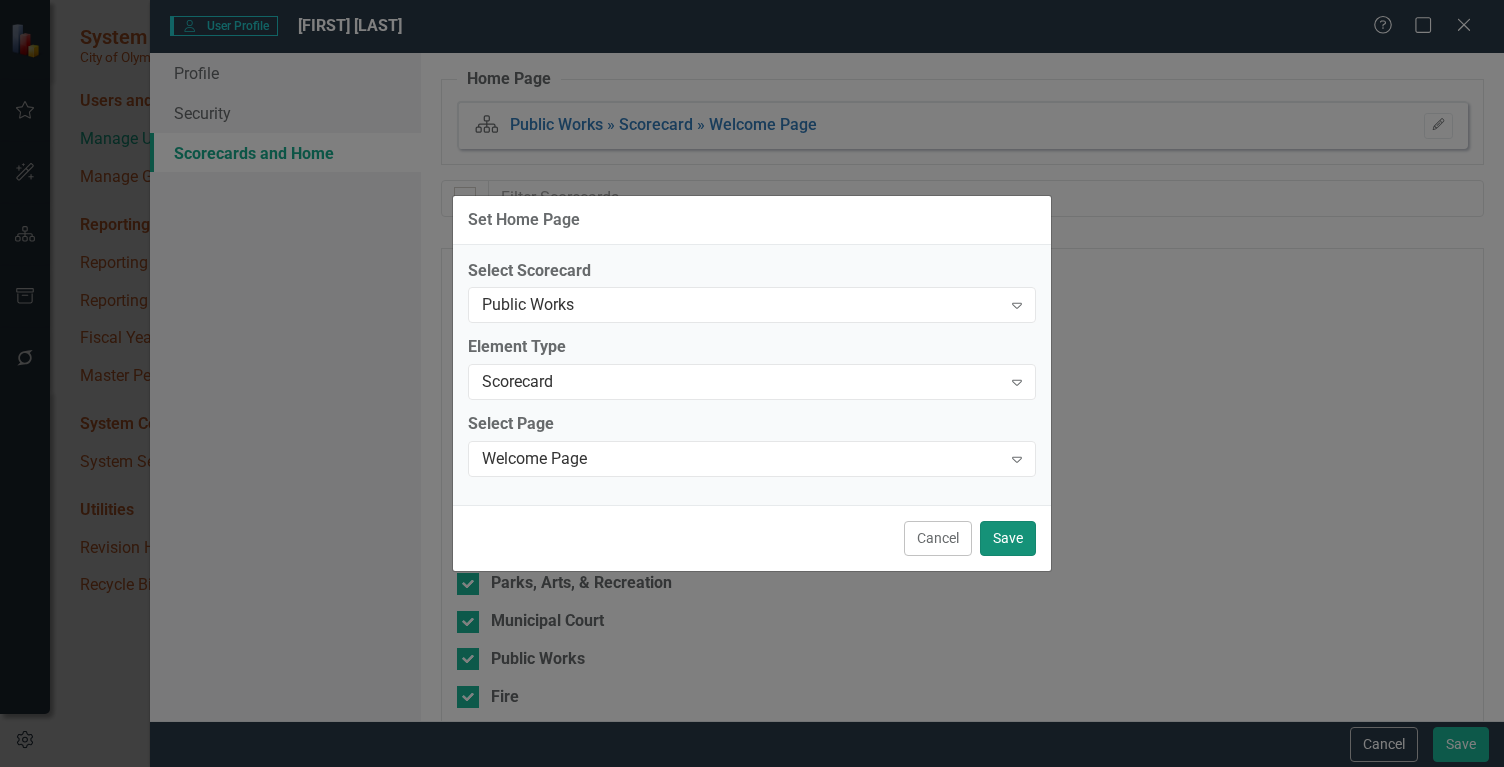 click on "Save" at bounding box center [1008, 538] 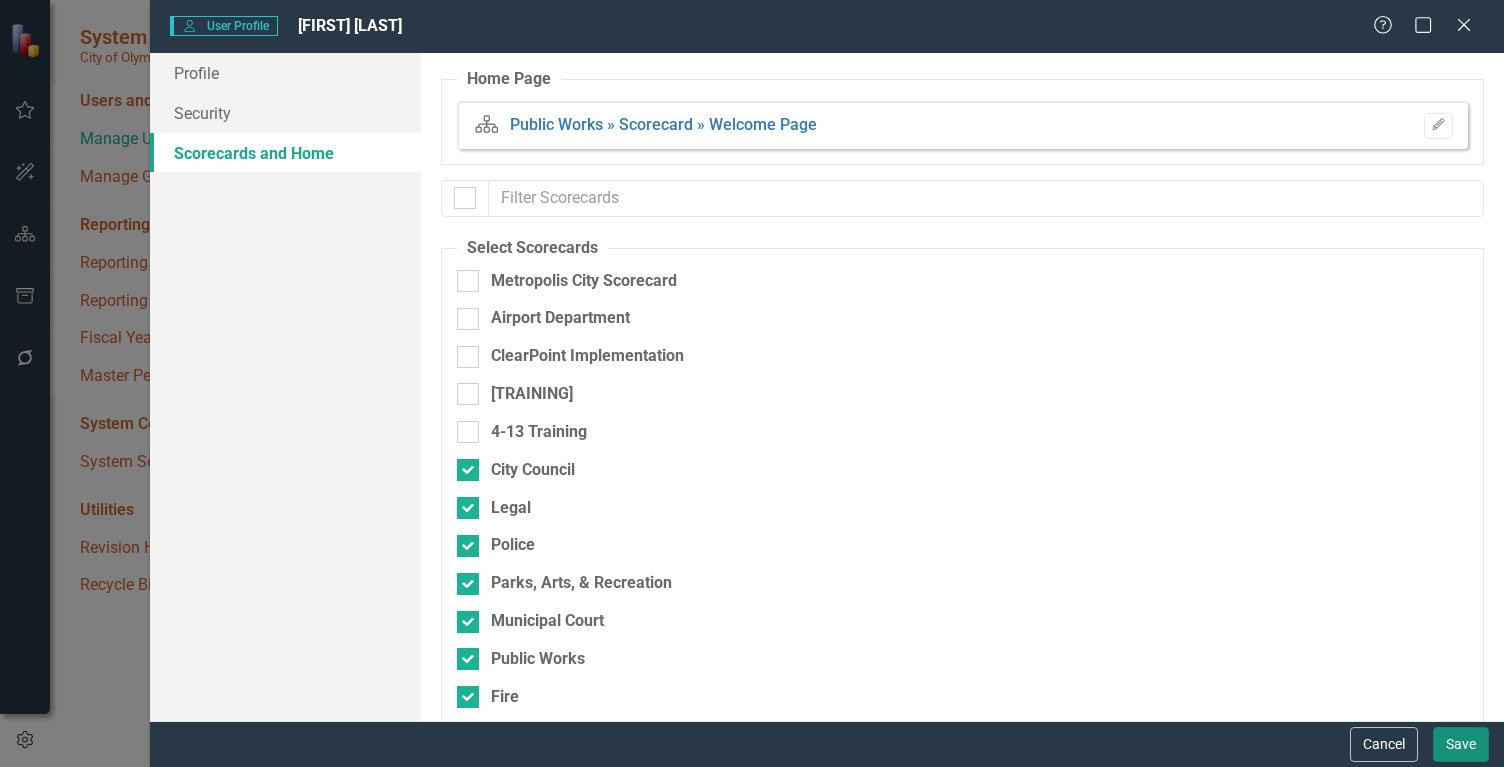 click on "Save" at bounding box center [1461, 744] 